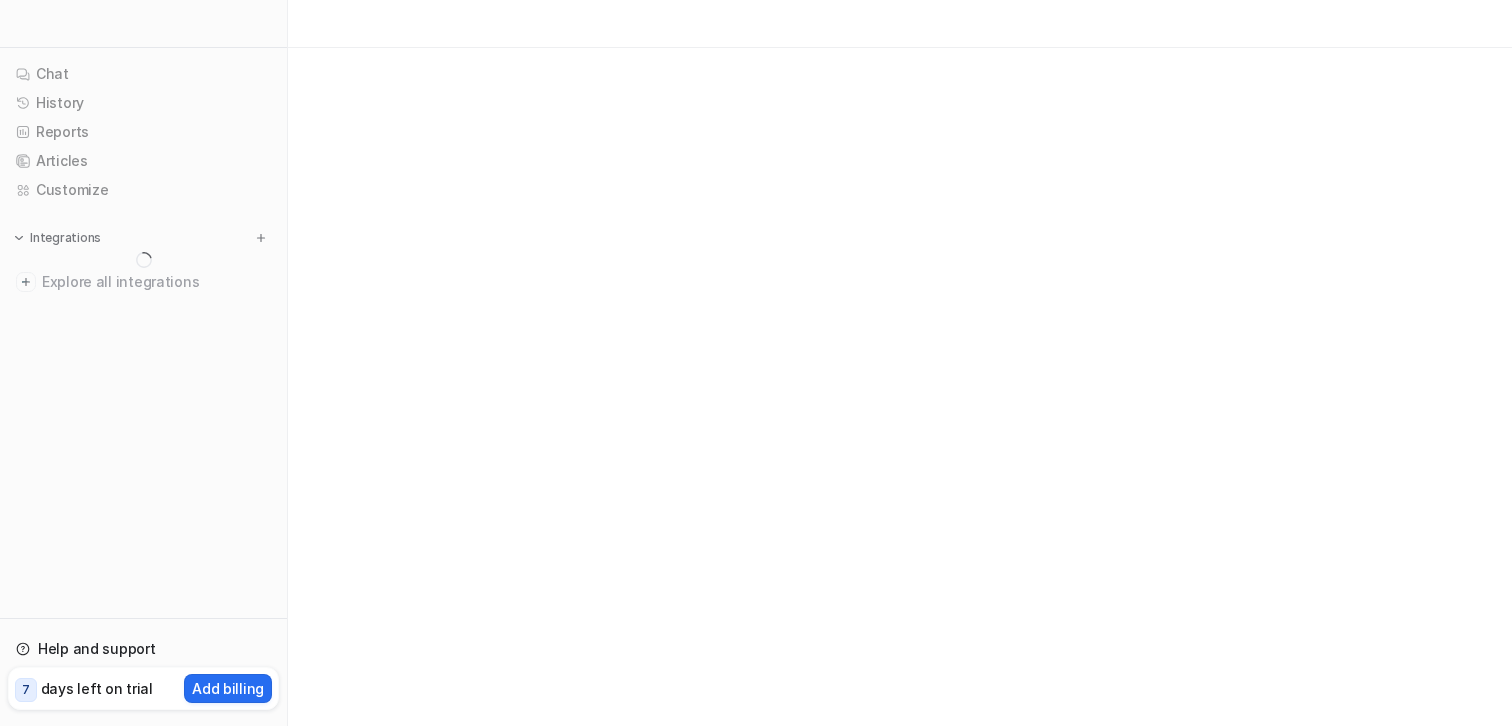 scroll, scrollTop: 0, scrollLeft: 0, axis: both 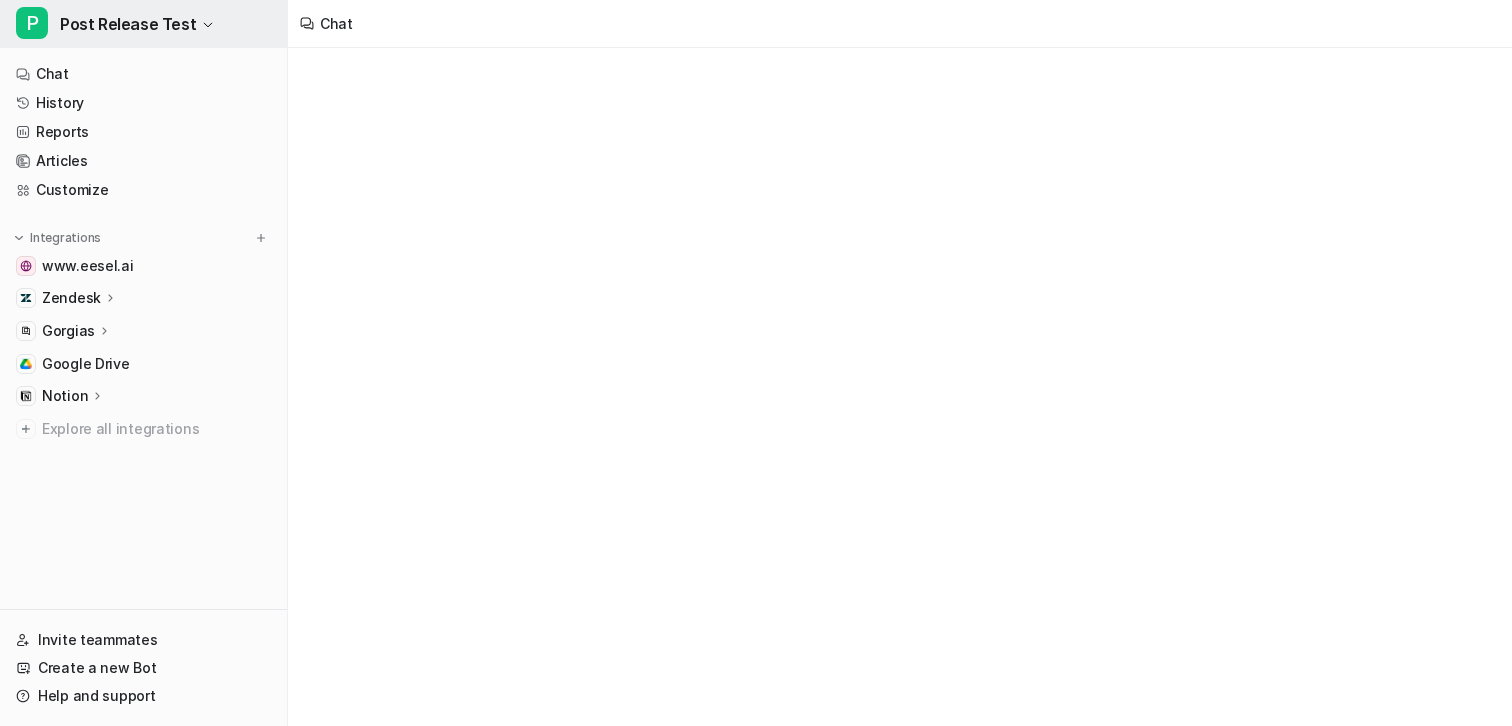 click on "Post Release Test" at bounding box center [128, 24] 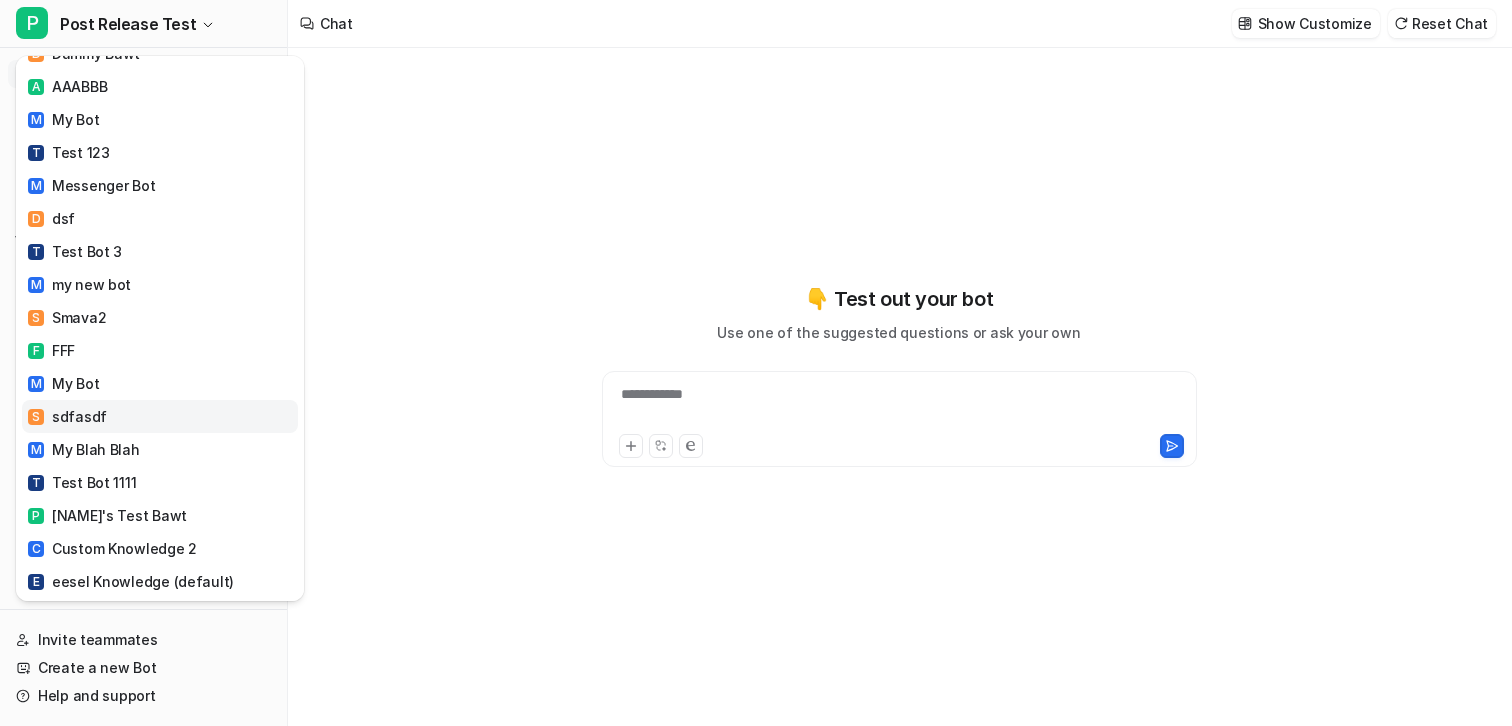 type on "**********" 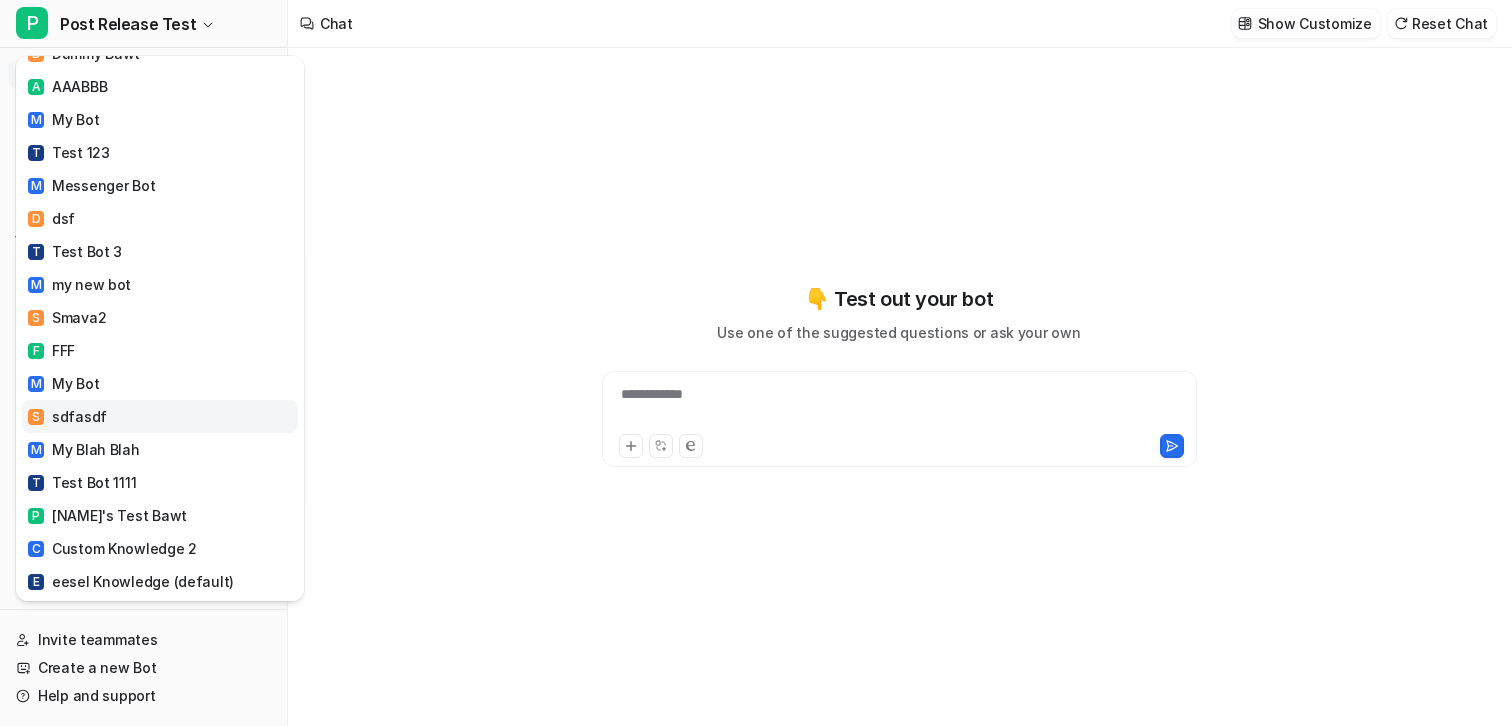 scroll, scrollTop: 3441, scrollLeft: 0, axis: vertical 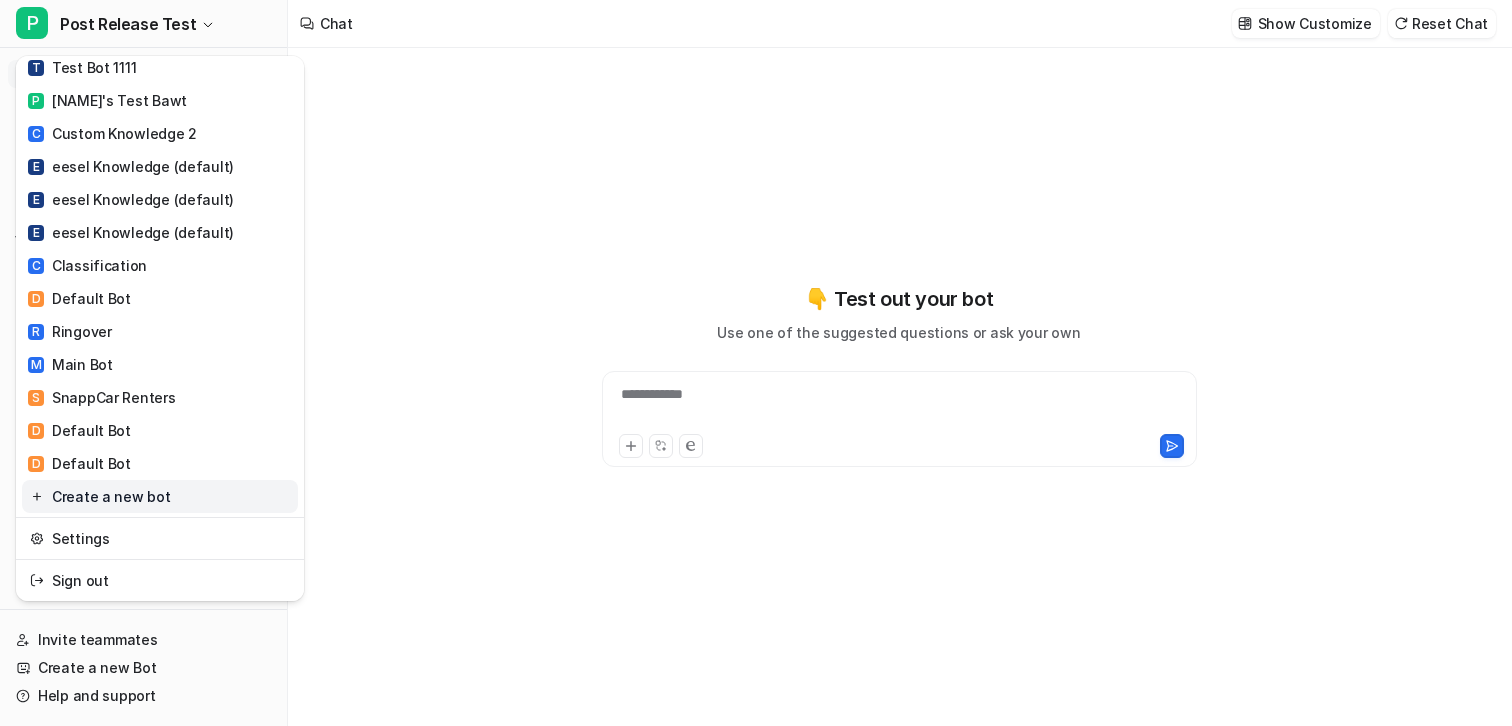 click on "Create a new bot" at bounding box center (160, 496) 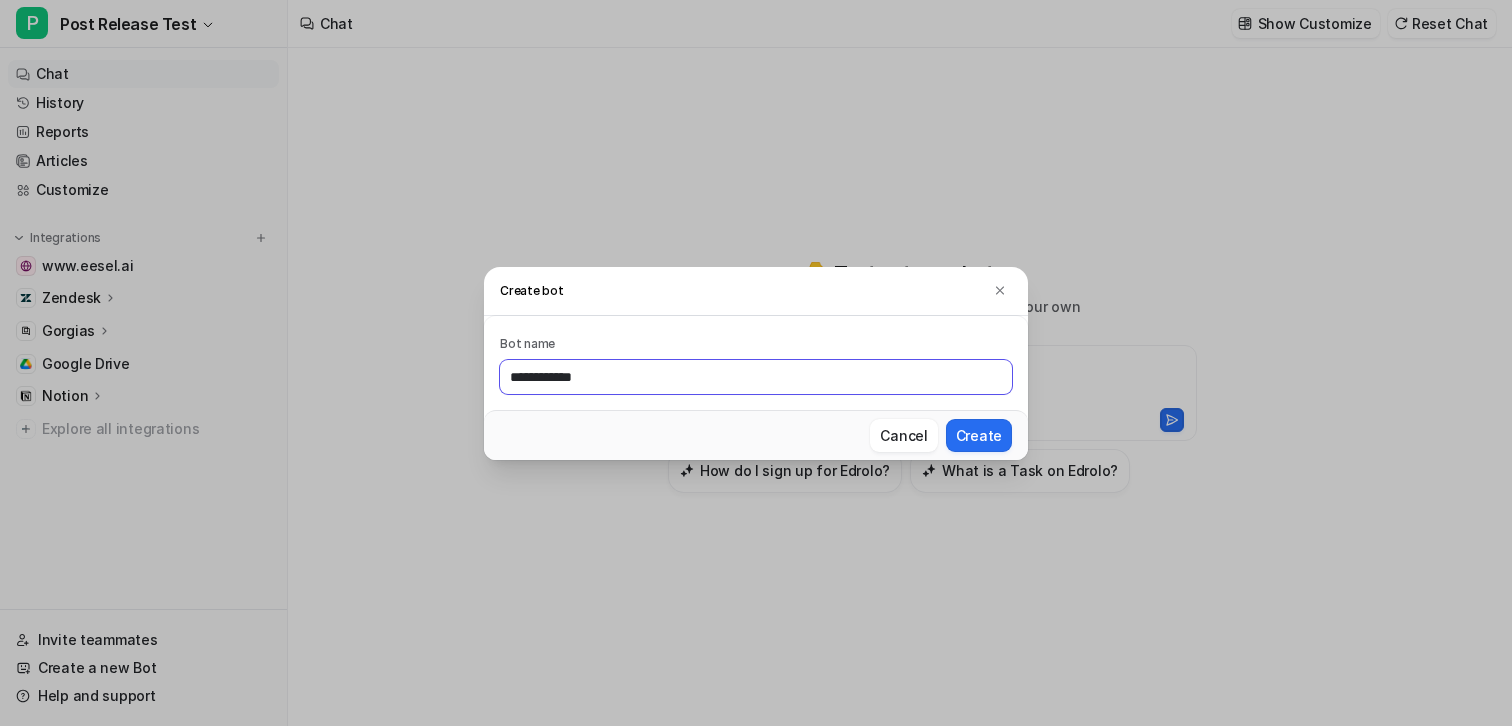 type on "**********" 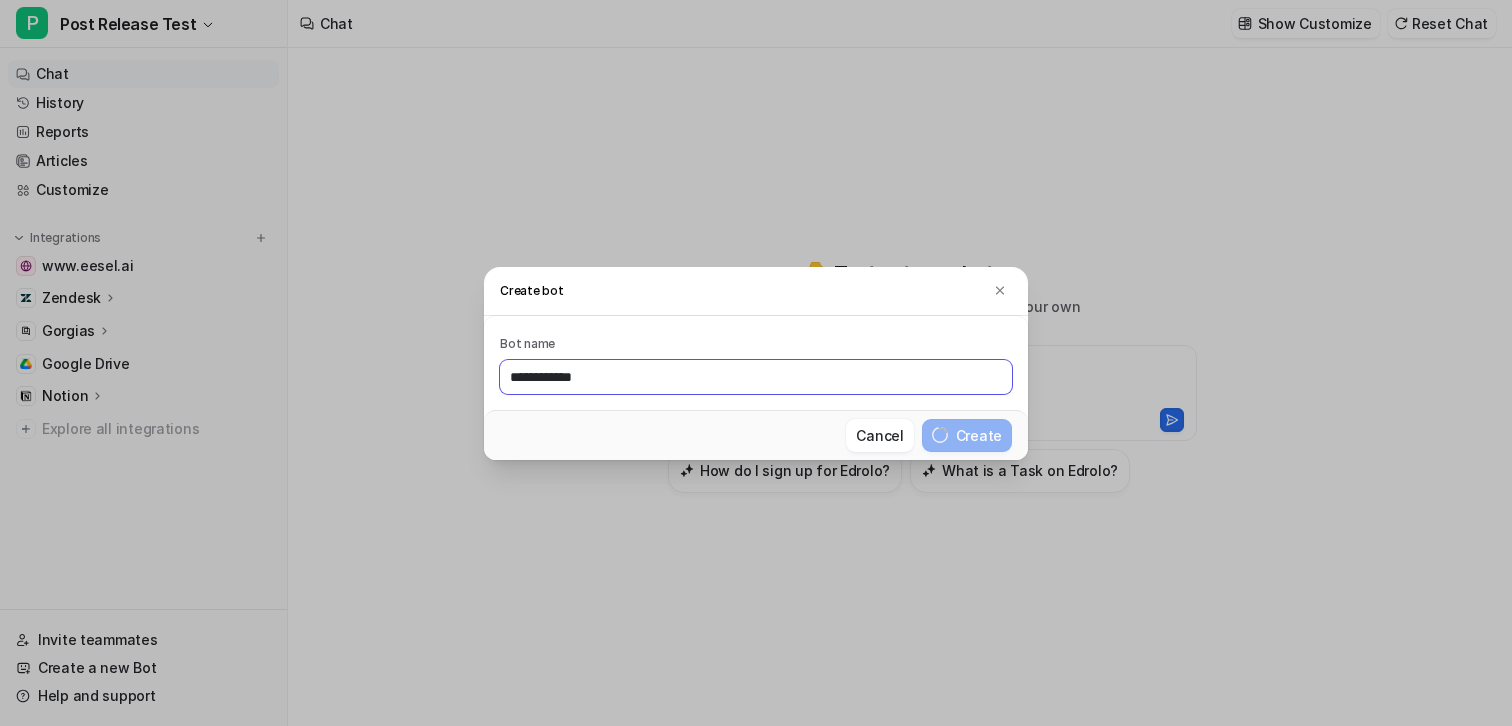 type 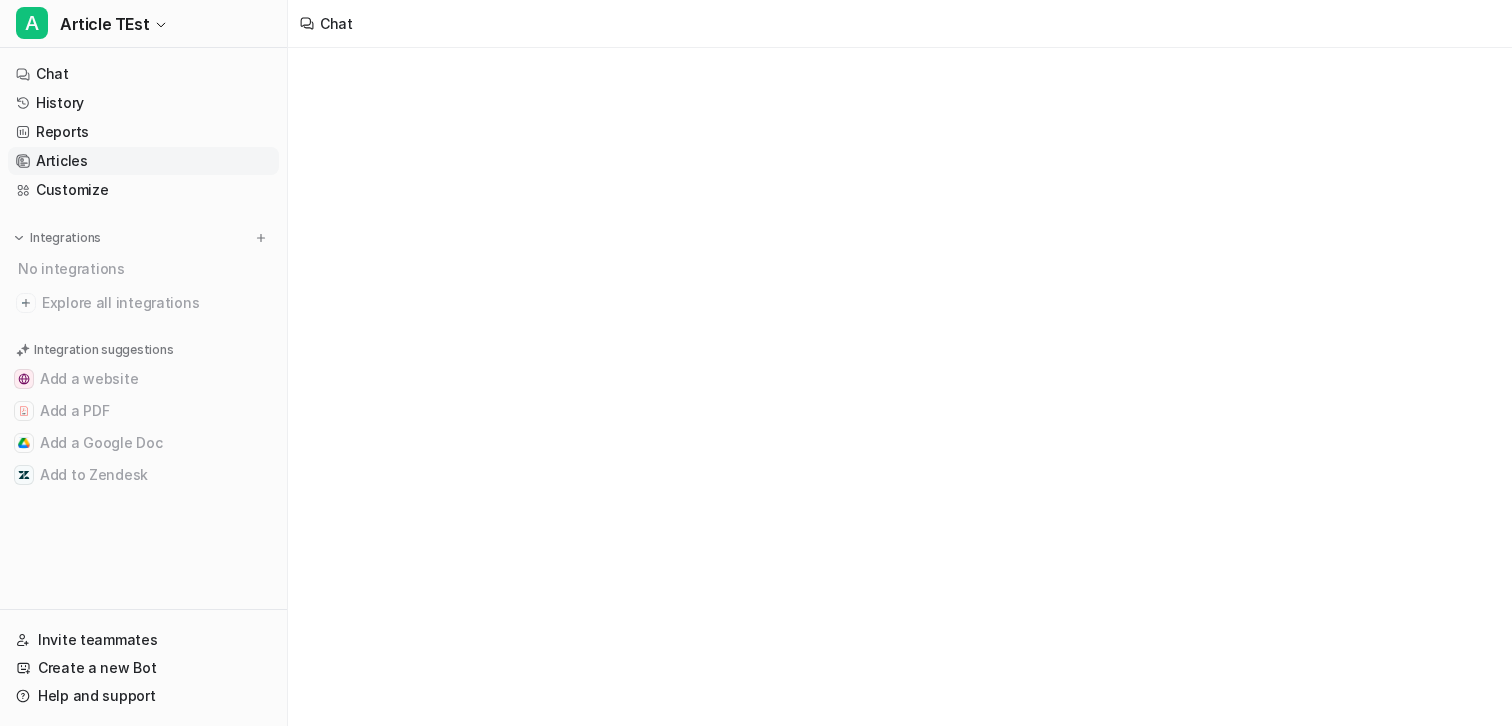 click on "Articles" at bounding box center (143, 161) 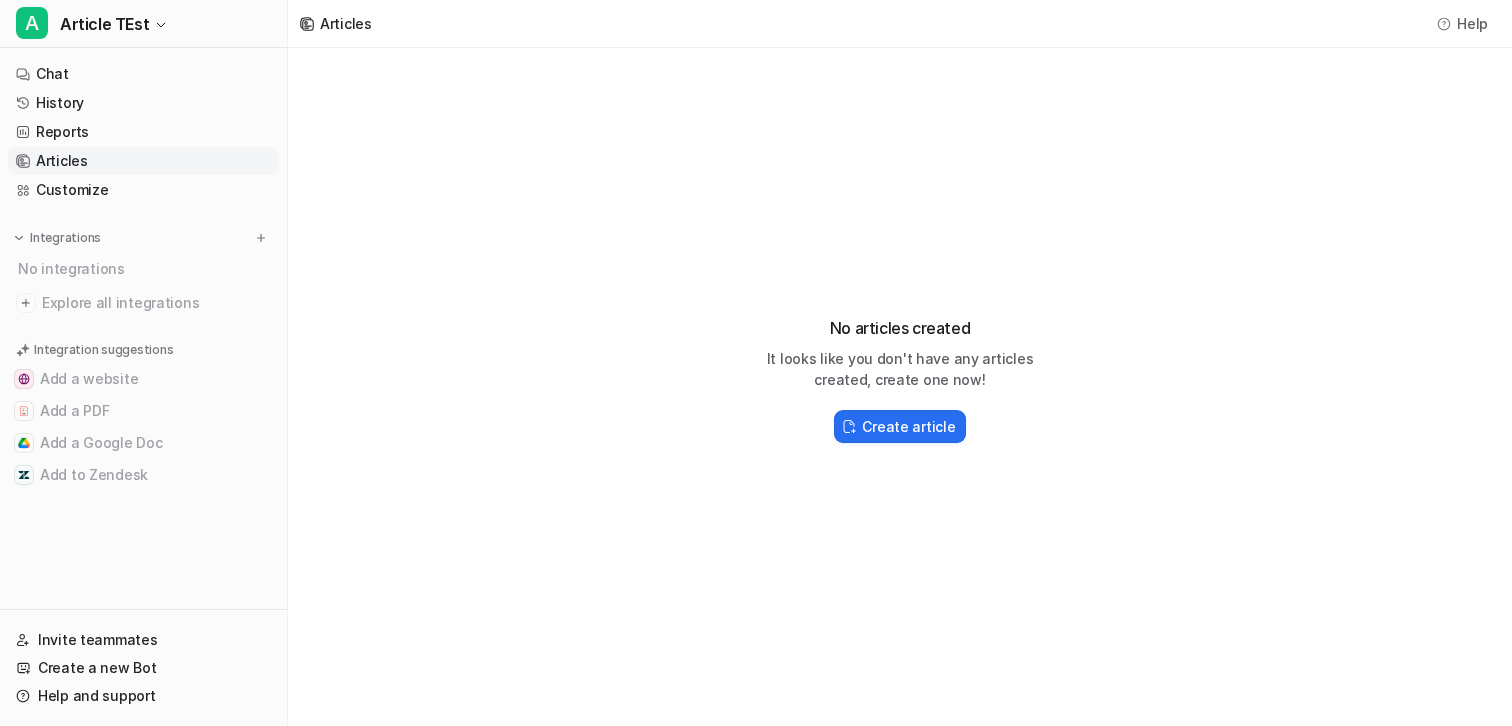 click on "No articles created It looks like you don't have any articles created, create one now! Create article" at bounding box center (900, 371) 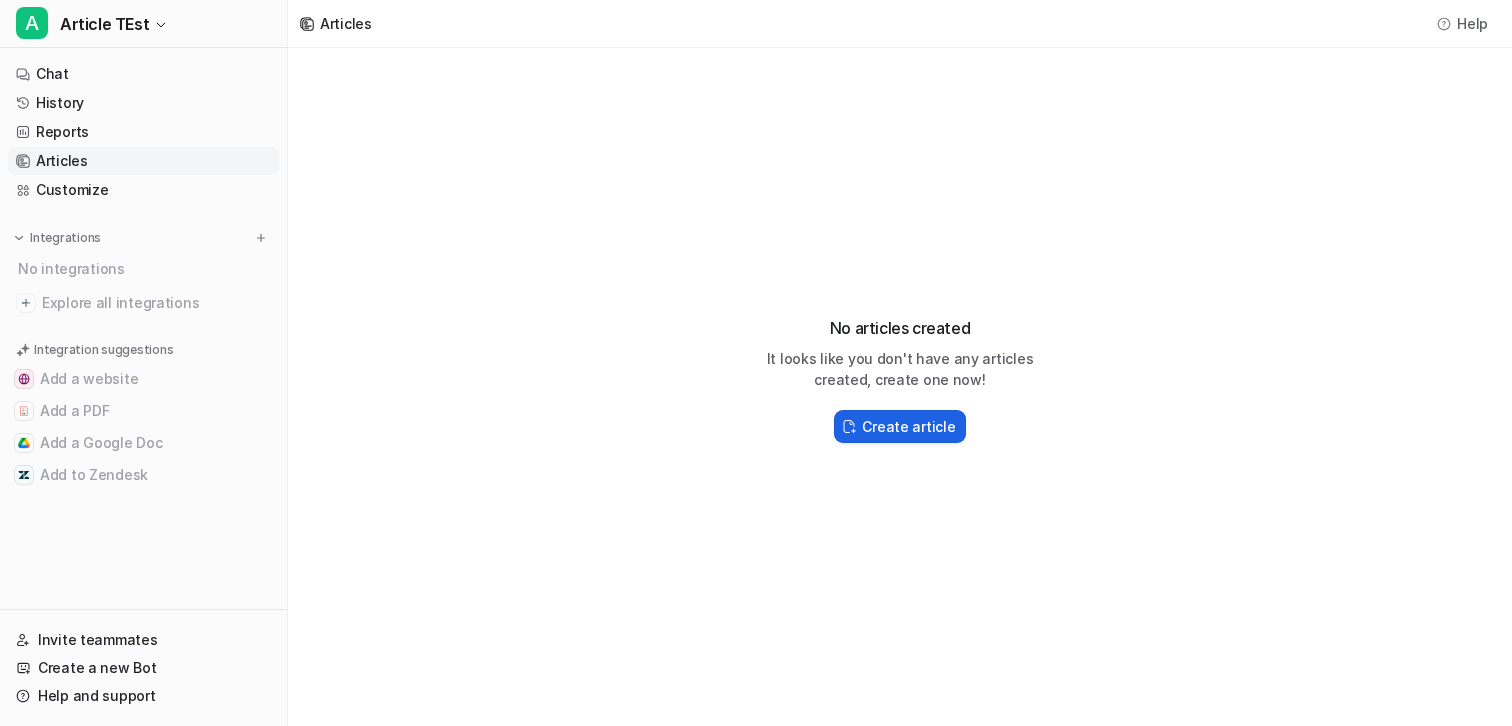 click on "Create article" at bounding box center (908, 426) 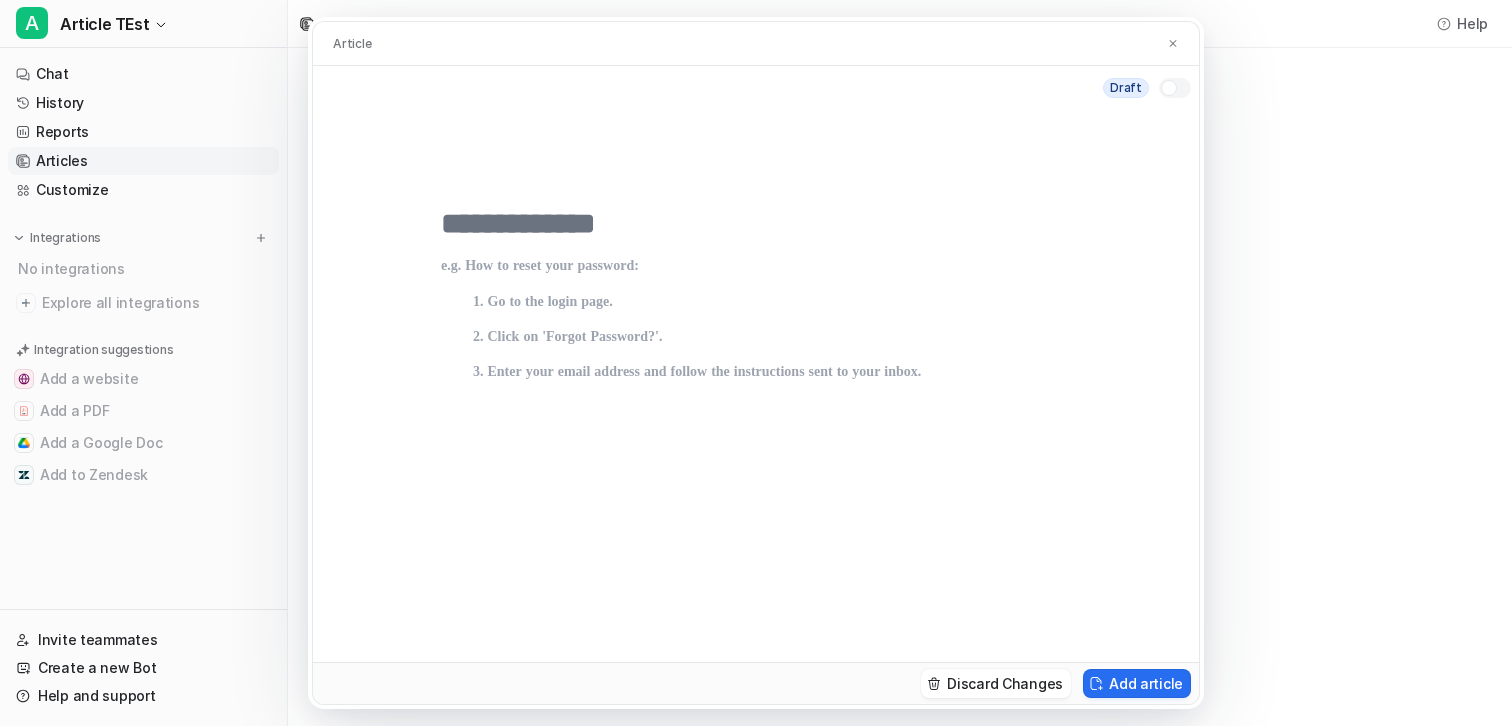 click at bounding box center (756, 442) 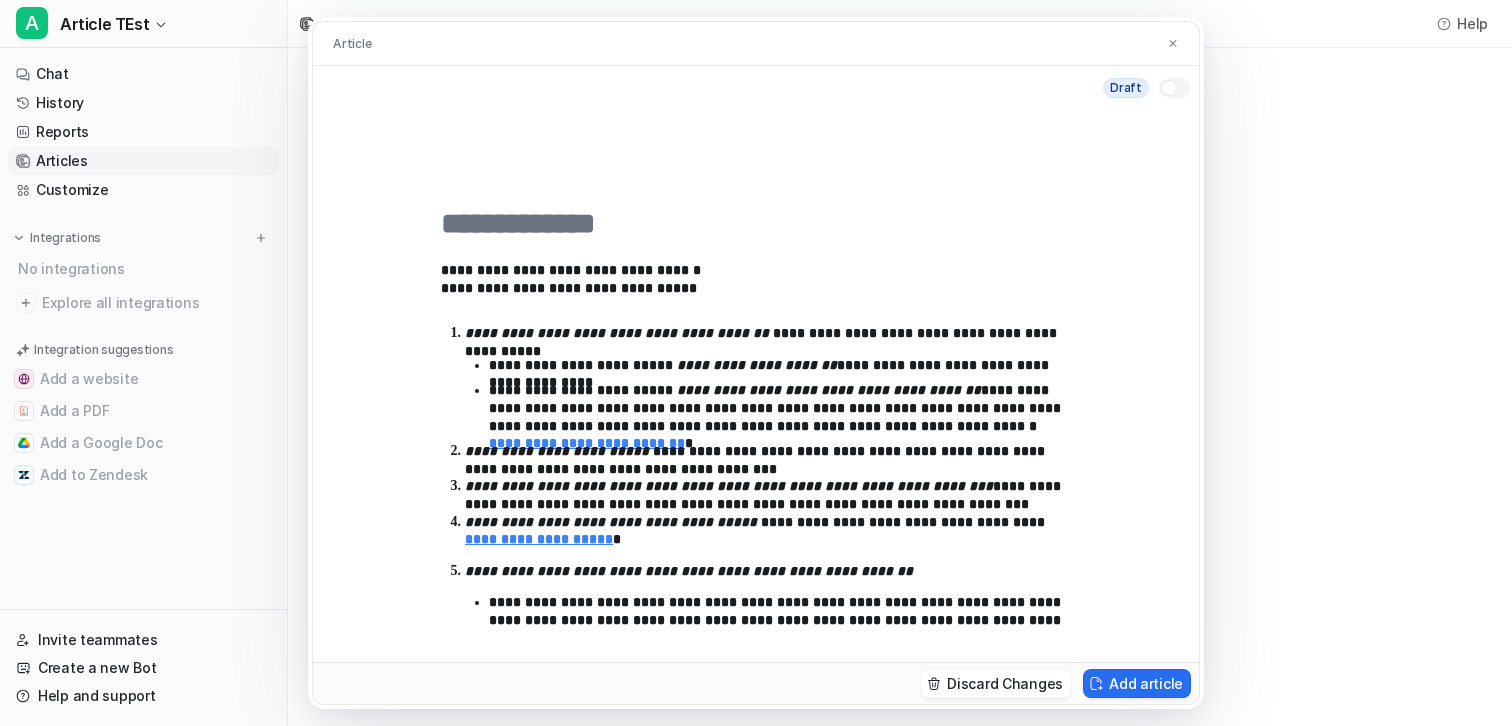 scroll, scrollTop: 6839, scrollLeft: 0, axis: vertical 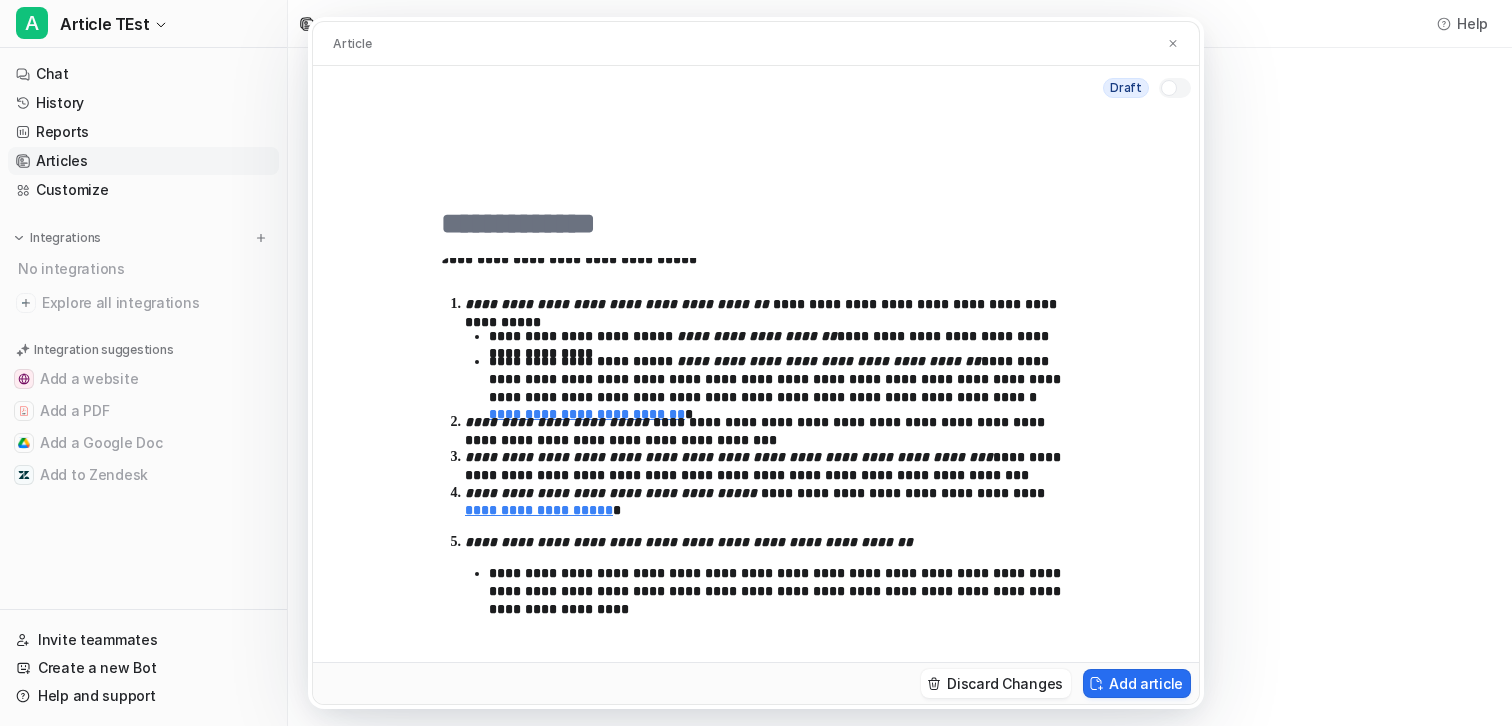 click at bounding box center [756, 224] 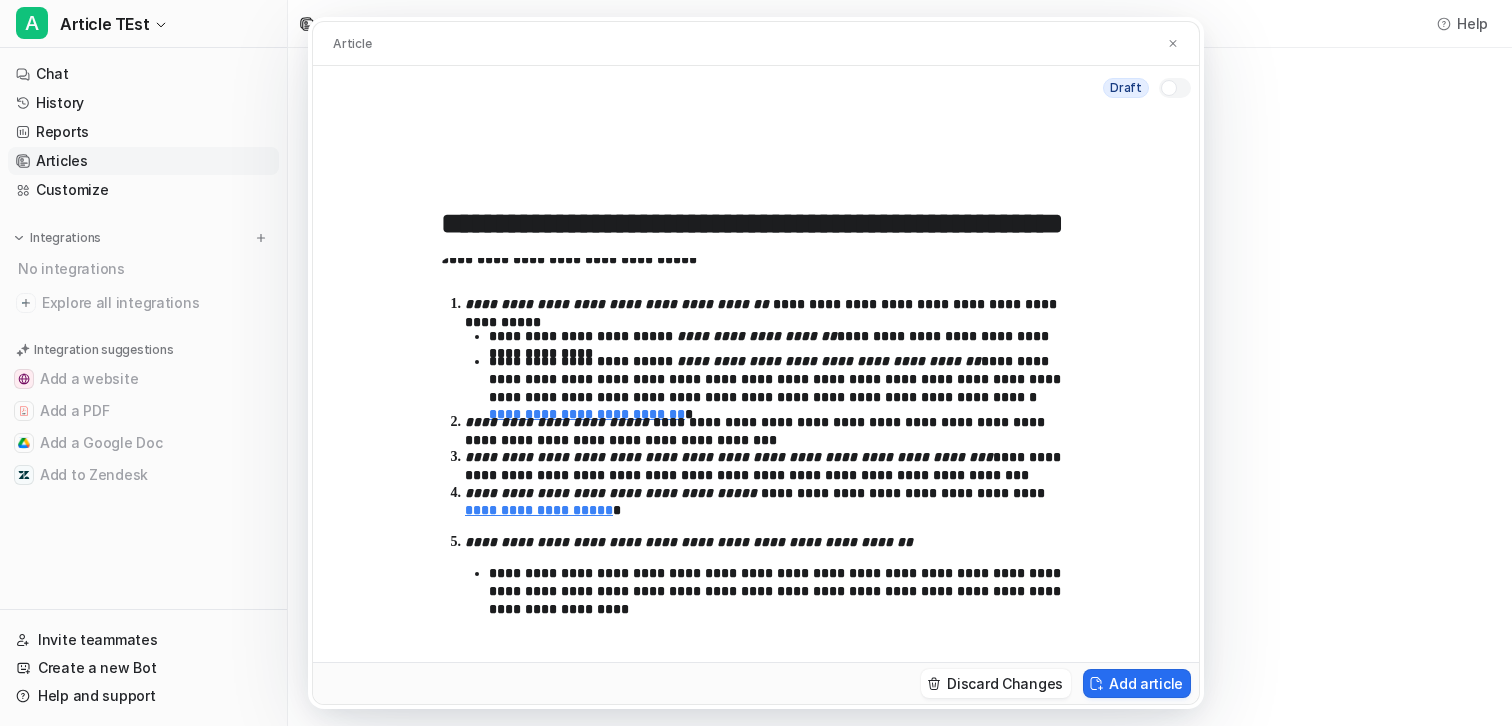 scroll, scrollTop: 0, scrollLeft: 152, axis: horizontal 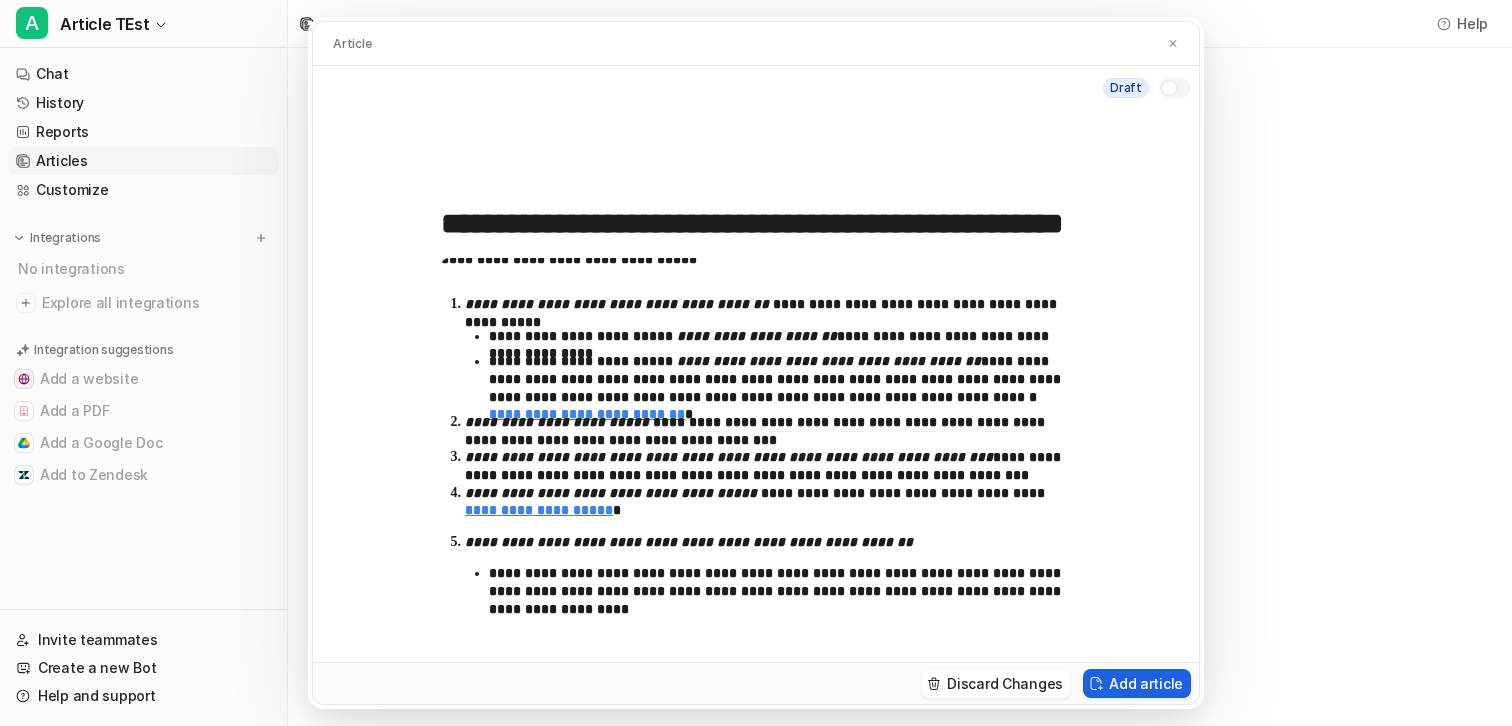 type on "**********" 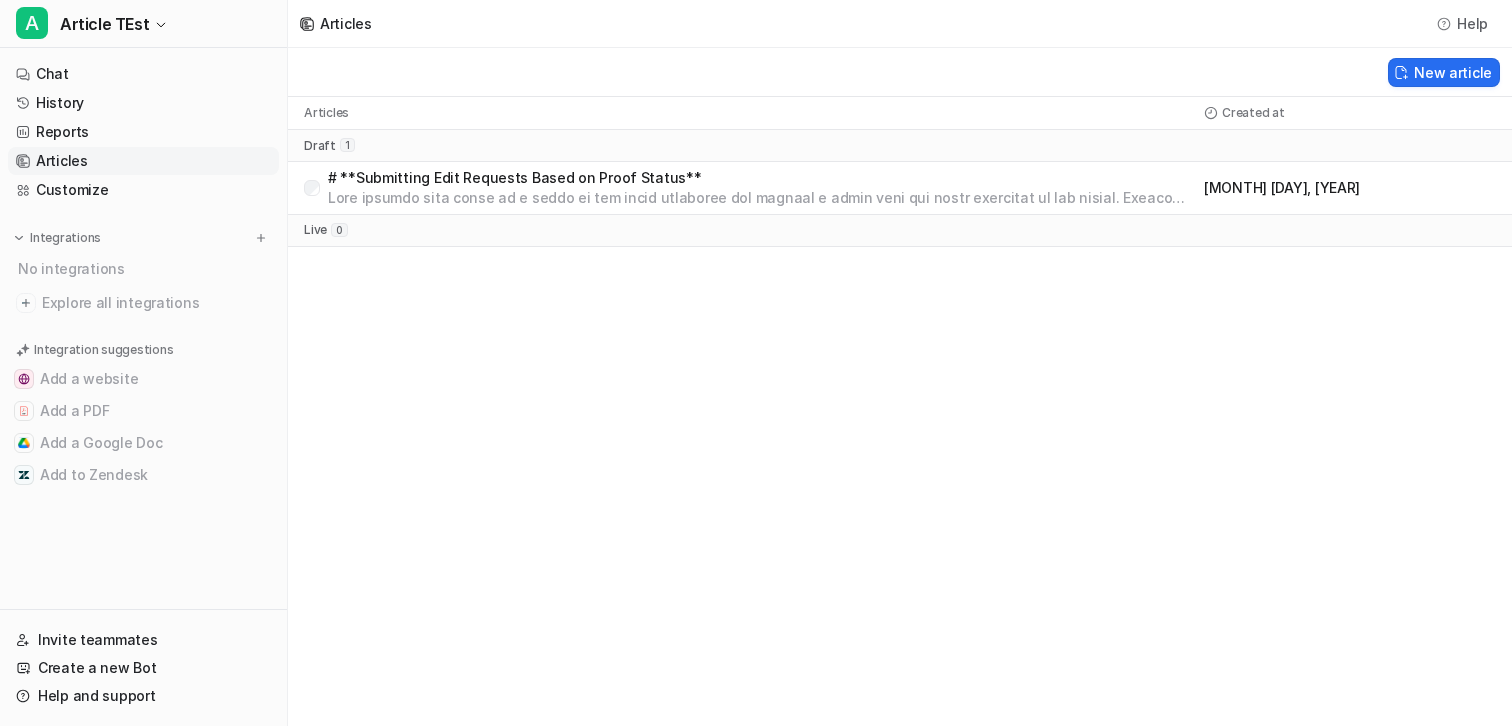 click on "Articles Help New article Articles Created at draft 1 # **Submitting Edit Requests Based on Proof Status** [MONTH] [DAY], [YEAR] live 0 Help Chat with us We’re a small team, but make it a priority to chat with every single customer. Watch a 5 min demo A quick walkthrough our app and everything you can do with it. Visit Help Center Read through our docs - or AI chat. 0 selected Set Status to Live Set Status to Draft Delete Articles" at bounding box center [756, 363] 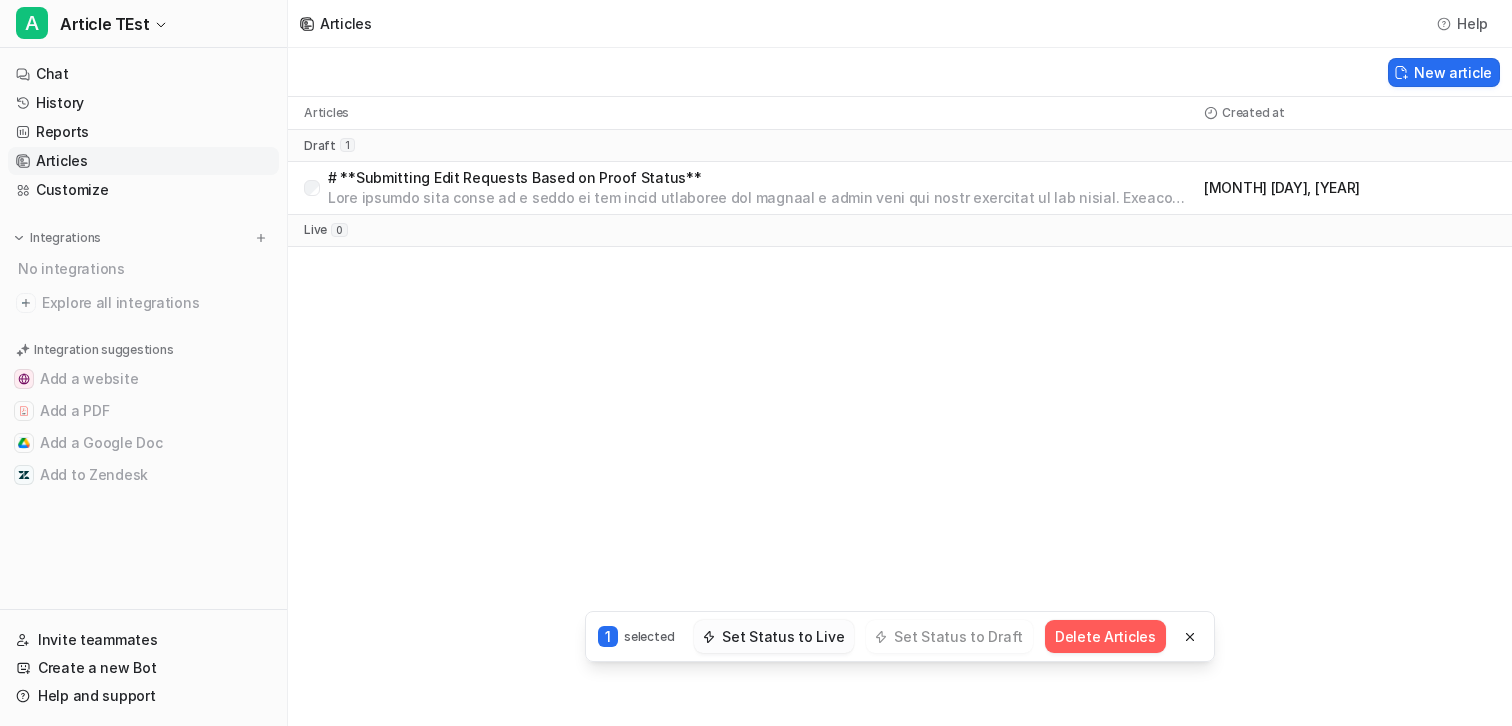 click on "Set Status to Live" at bounding box center [774, 636] 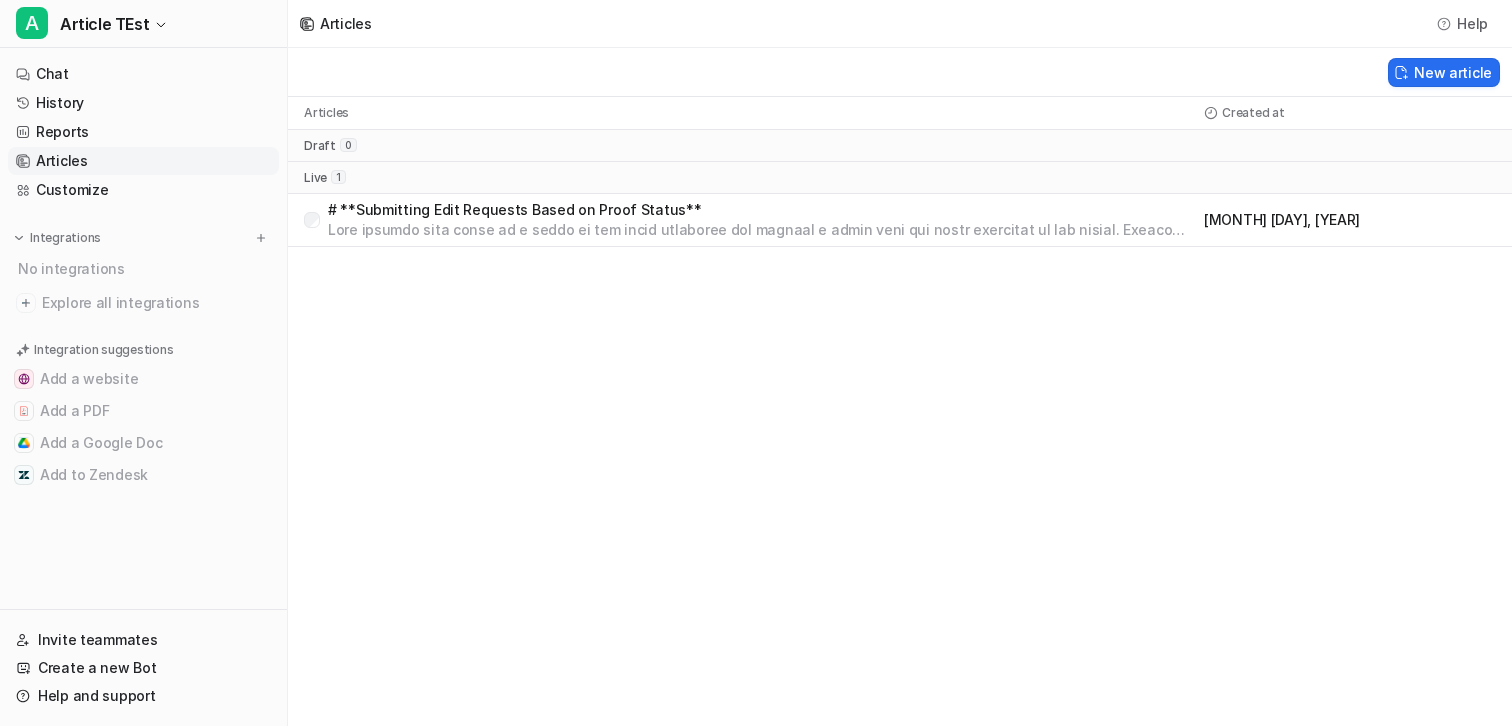 click on "# **Submitting Edit Requests Based on Proof Status**" at bounding box center (762, 210) 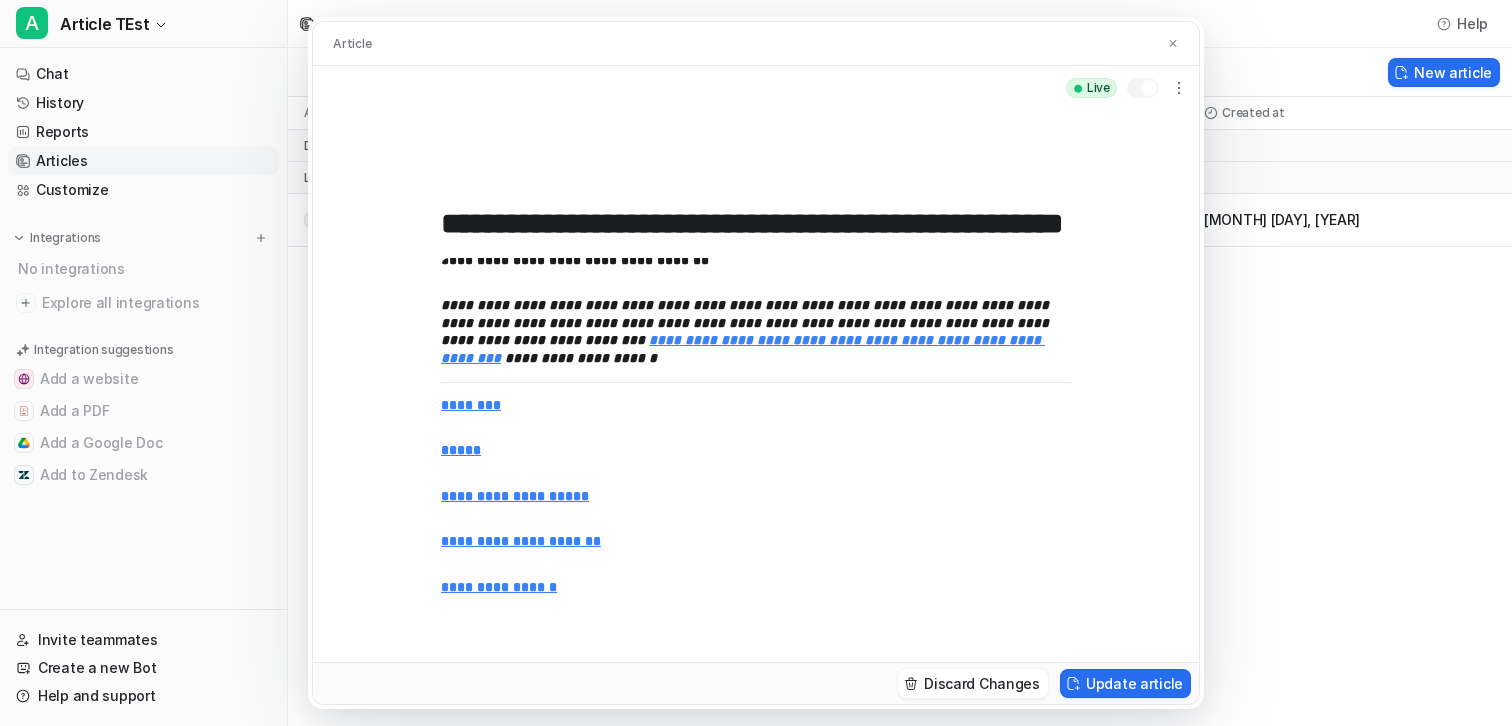 scroll, scrollTop: 40, scrollLeft: 0, axis: vertical 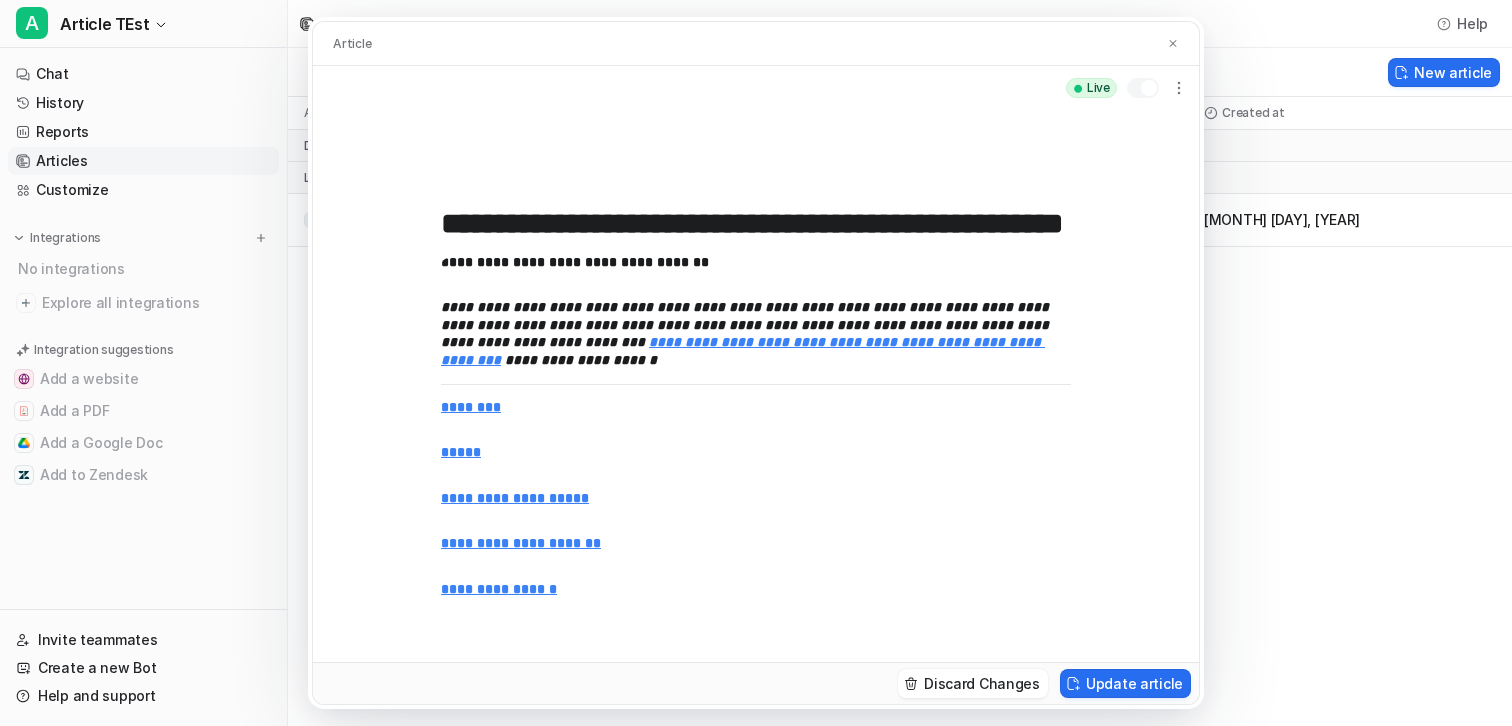 drag, startPoint x: 994, startPoint y: 208, endPoint x: 1107, endPoint y: 208, distance: 113 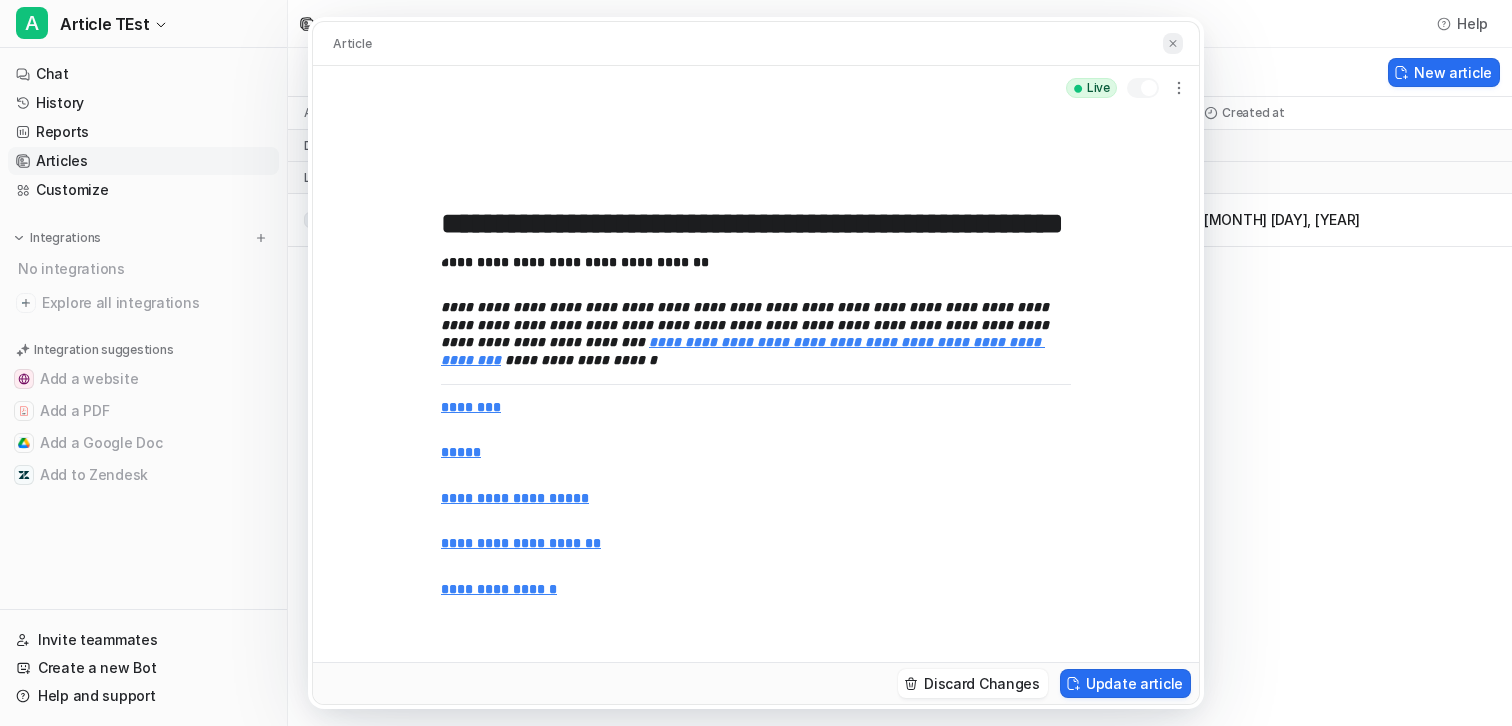 click at bounding box center [1173, 43] 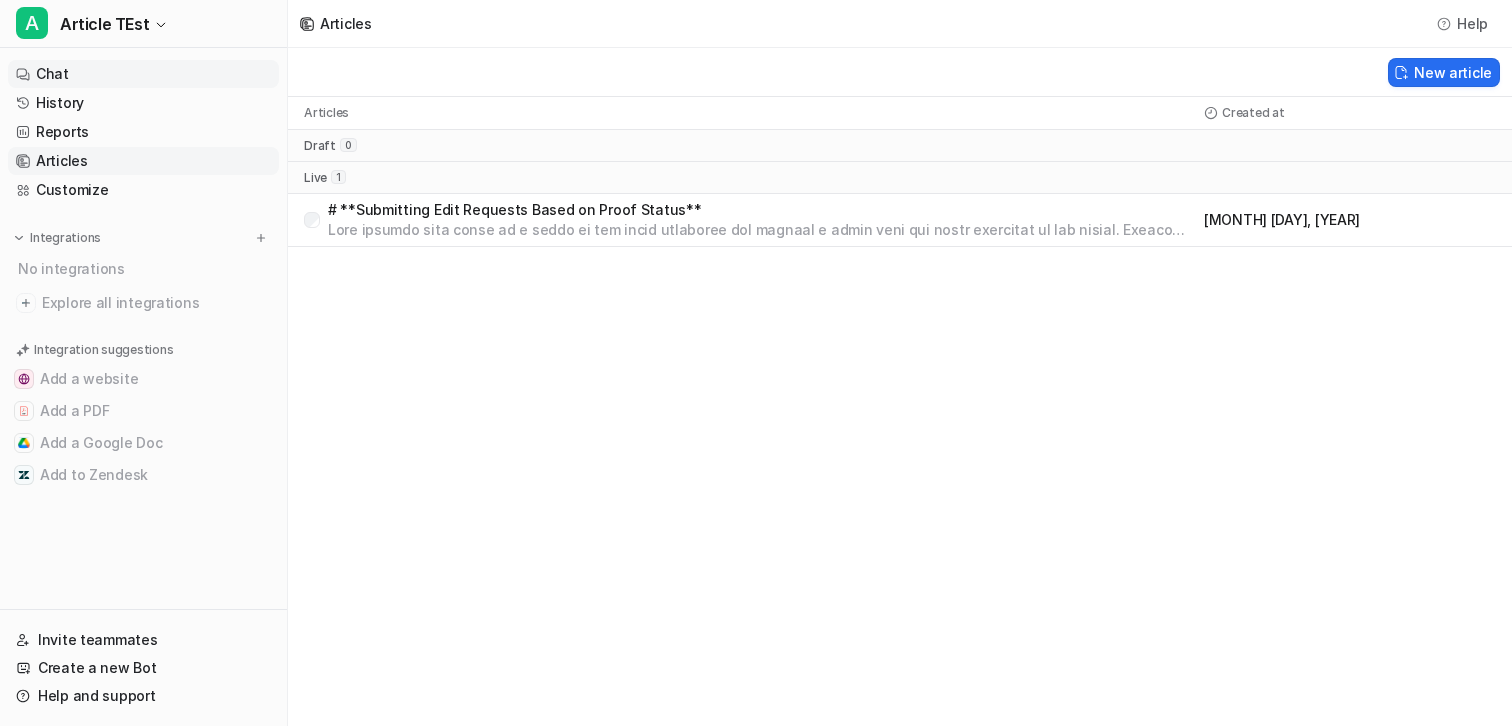 click on "Chat" at bounding box center [143, 74] 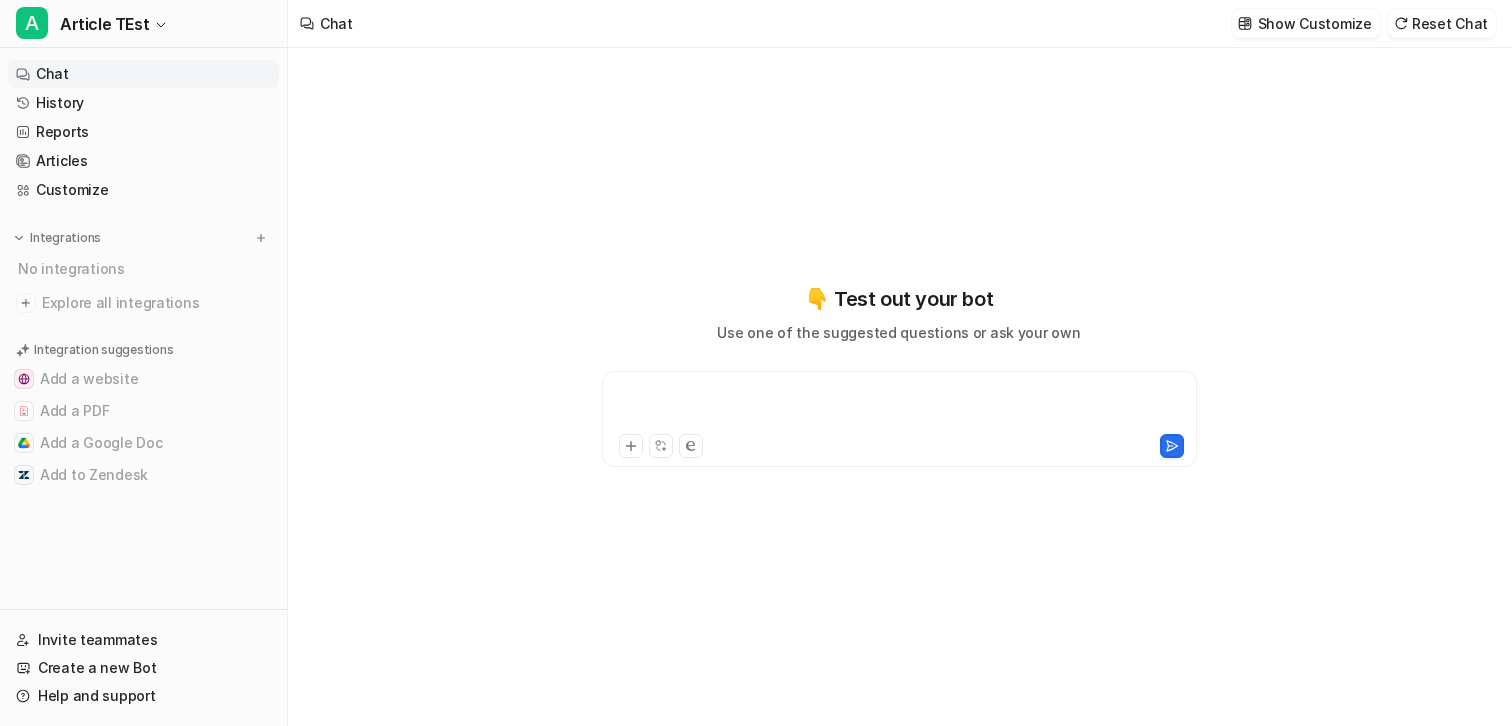 click at bounding box center (899, 407) 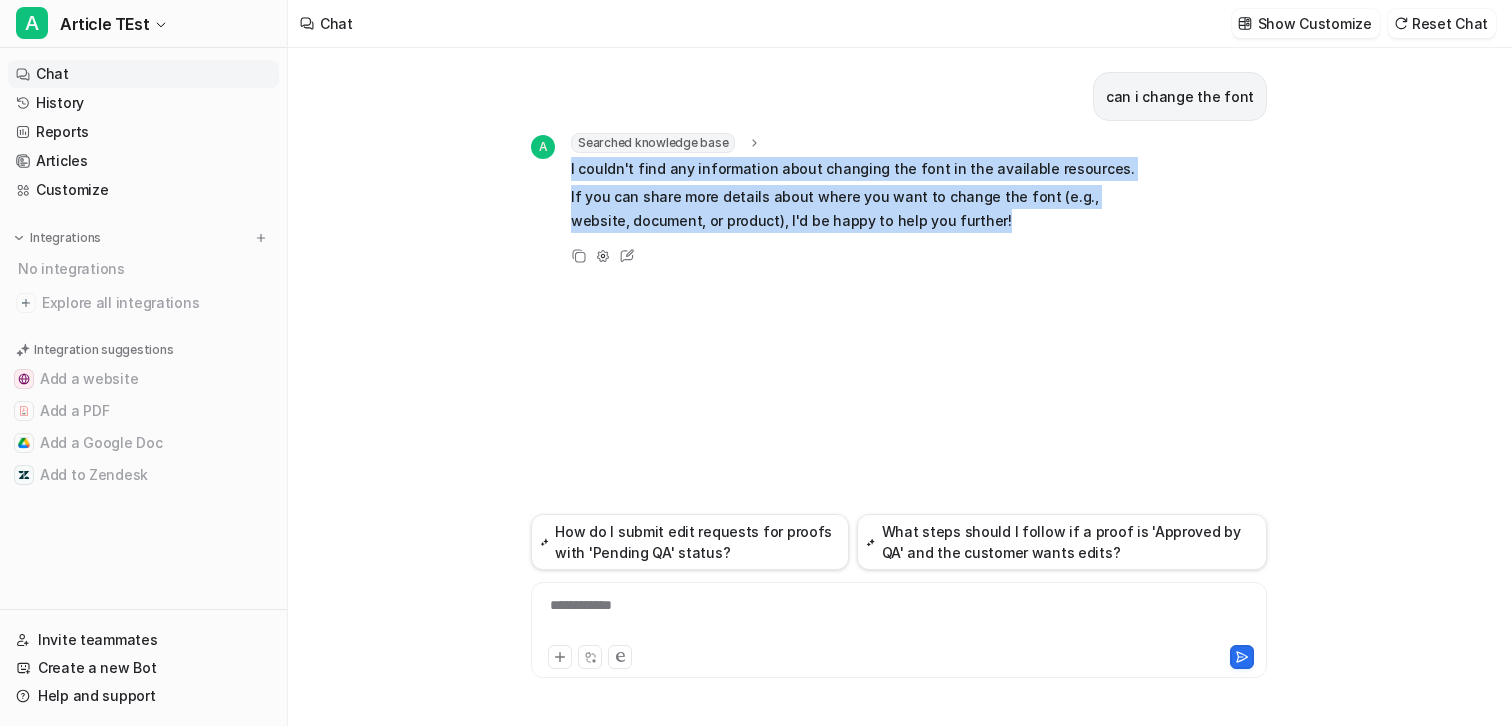 drag, startPoint x: 569, startPoint y: 175, endPoint x: 976, endPoint y: 243, distance: 412.64148 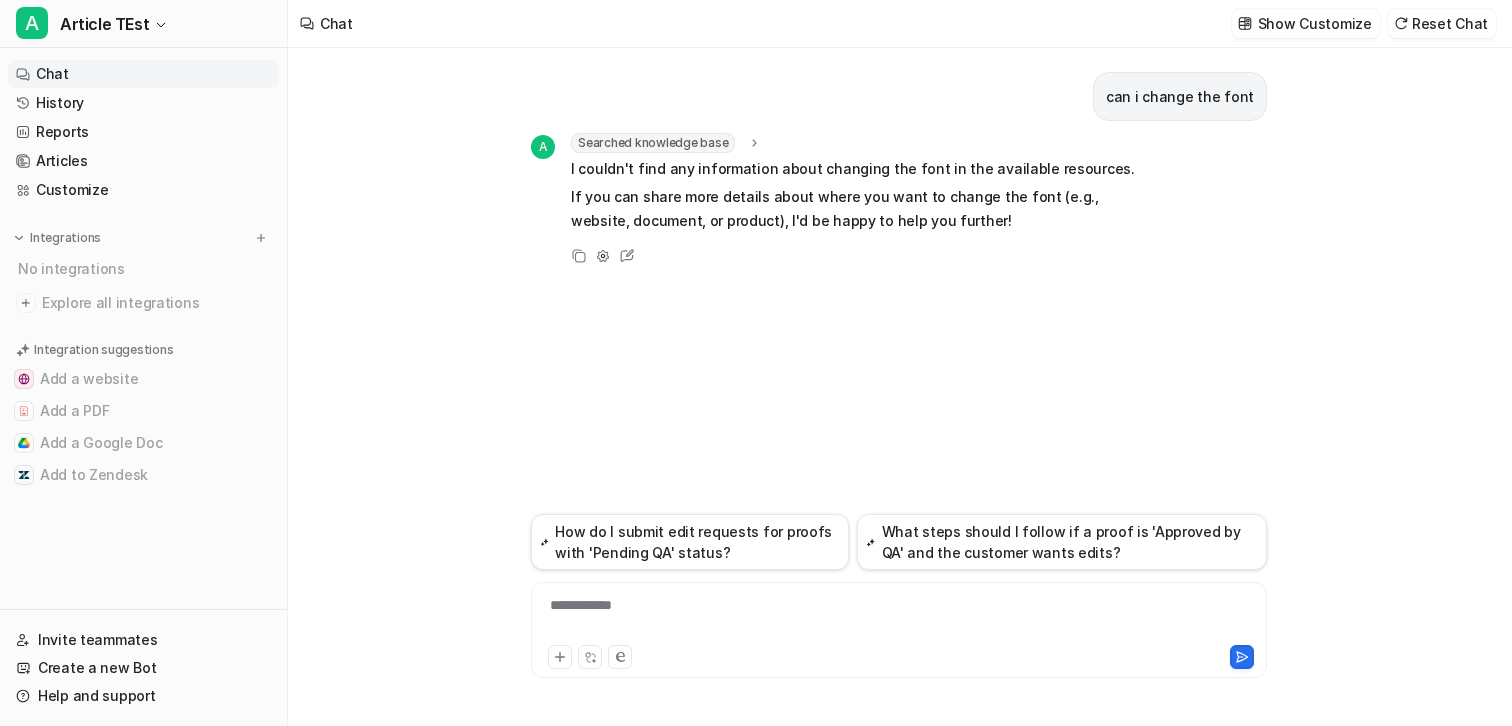 click on "**********" at bounding box center [899, 618] 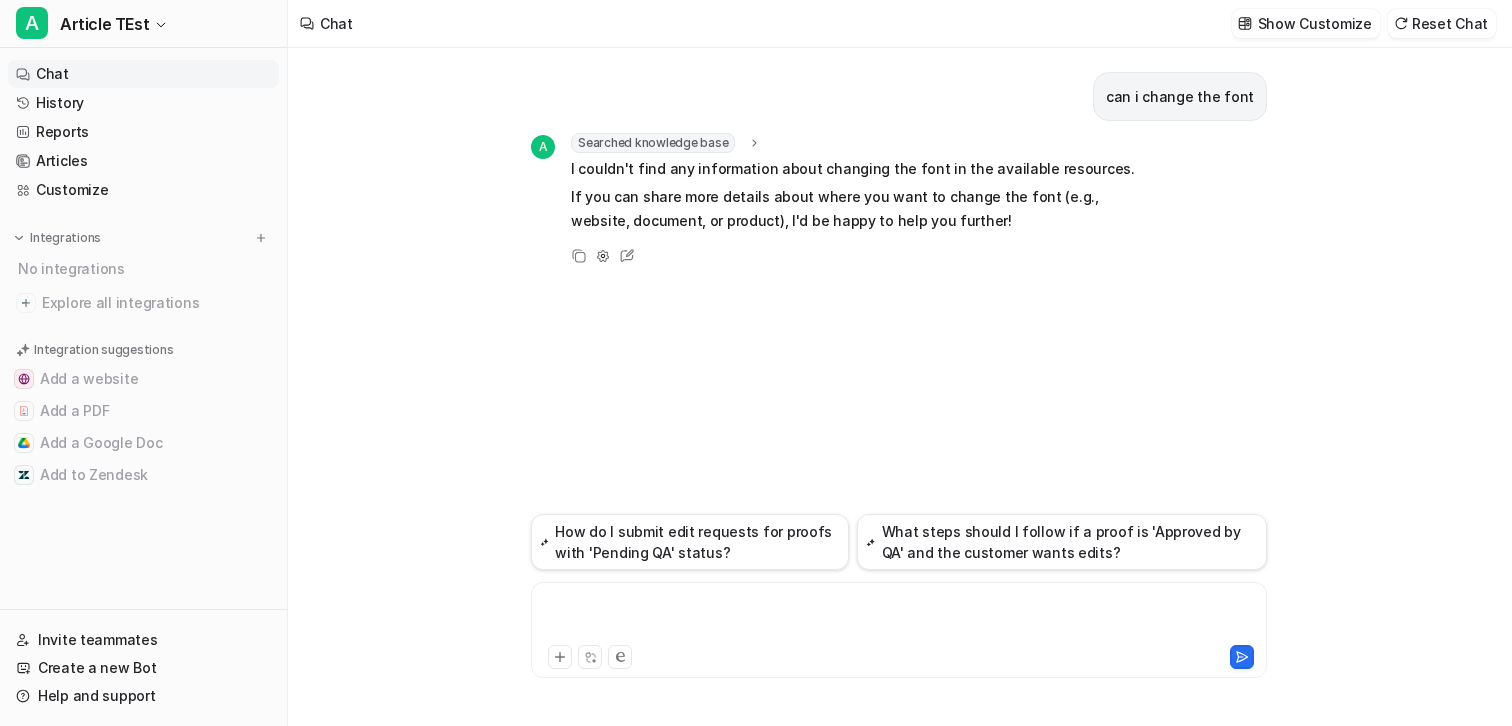 type 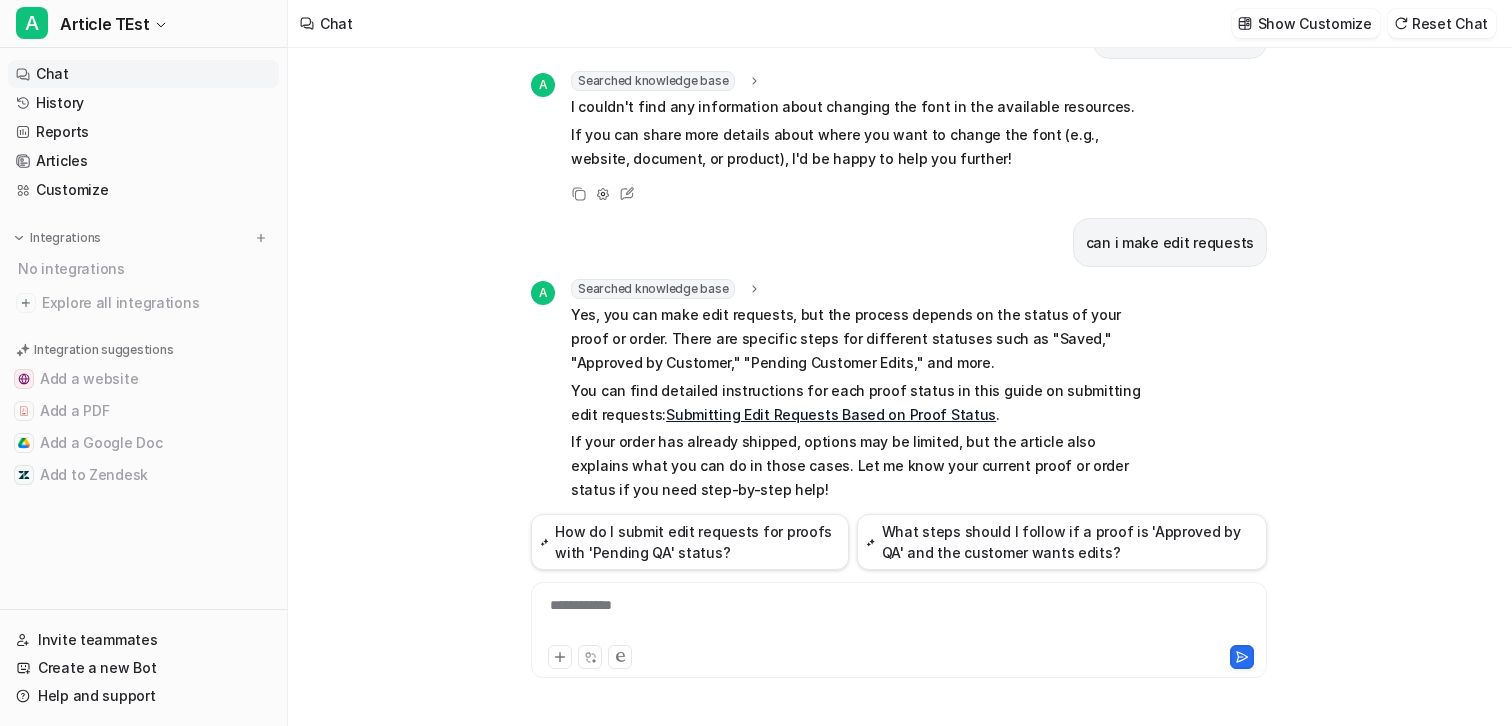 scroll, scrollTop: 3, scrollLeft: 0, axis: vertical 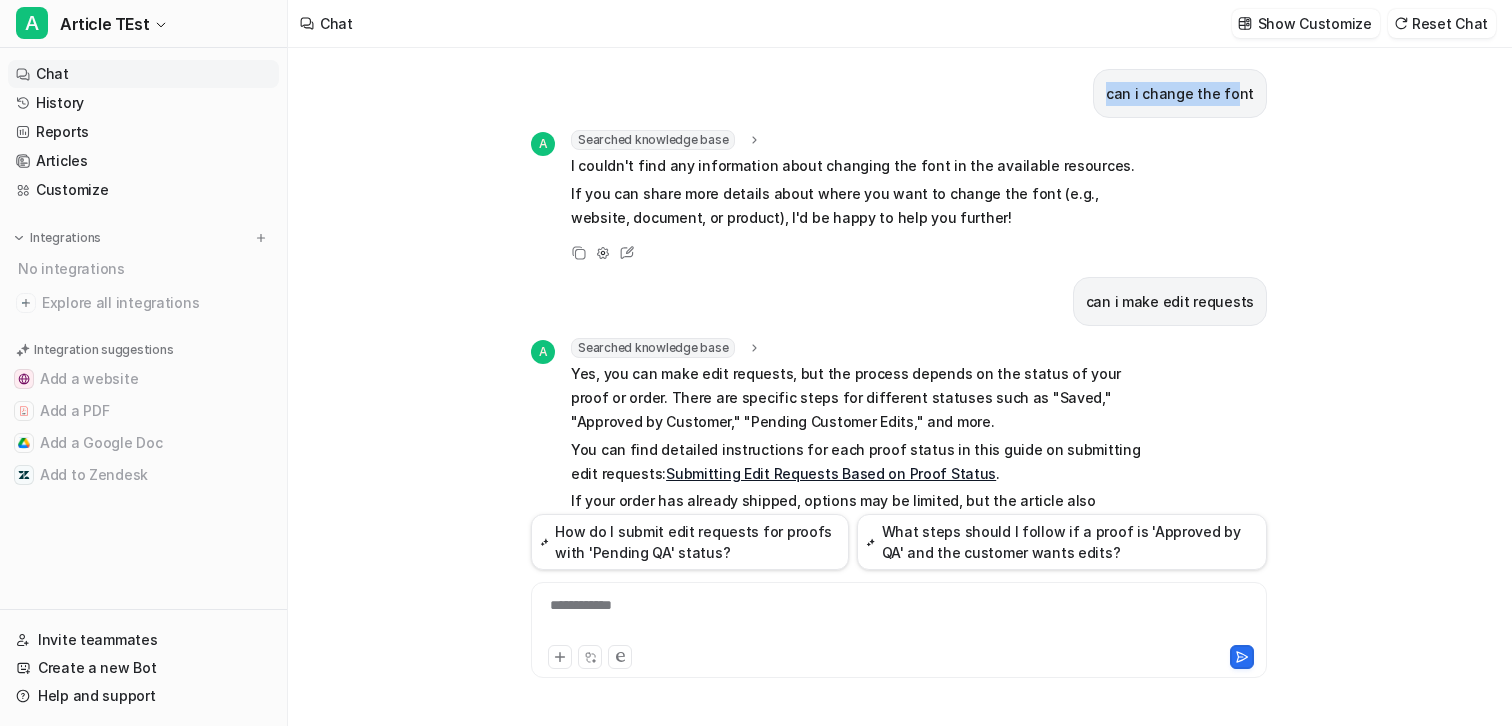 drag, startPoint x: 1119, startPoint y: 96, endPoint x: 1252, endPoint y: 96, distance: 133 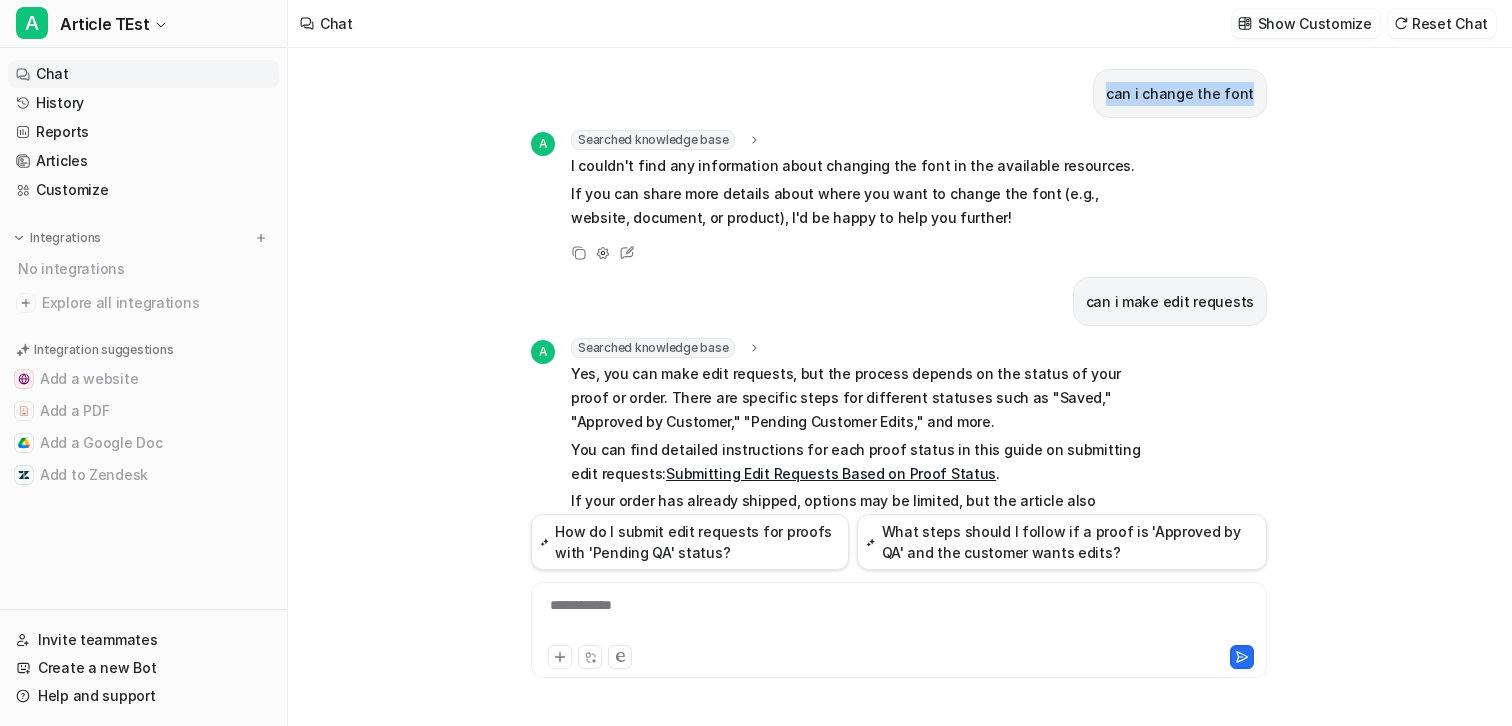 click on "can i change the font" at bounding box center [1180, 93] 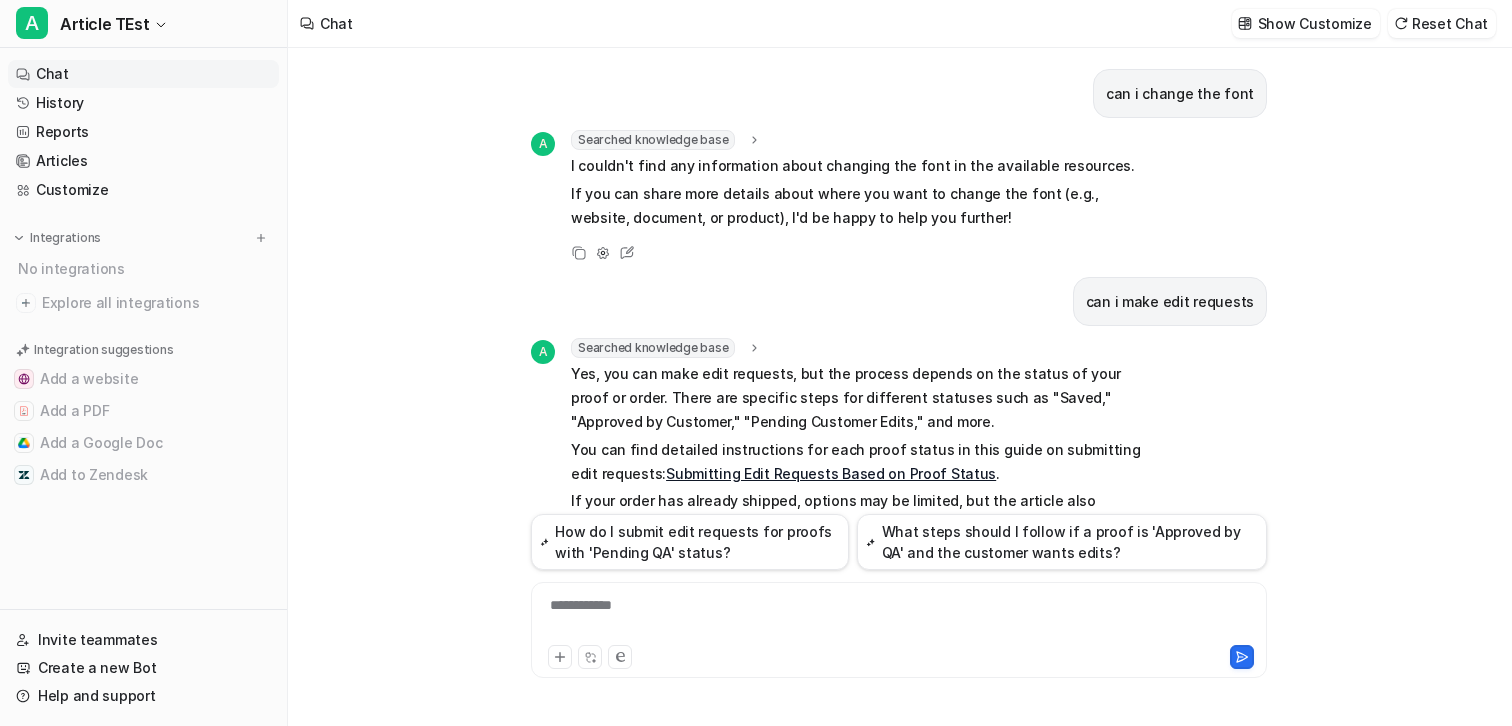 click on "can i change the font" at bounding box center (1180, 94) 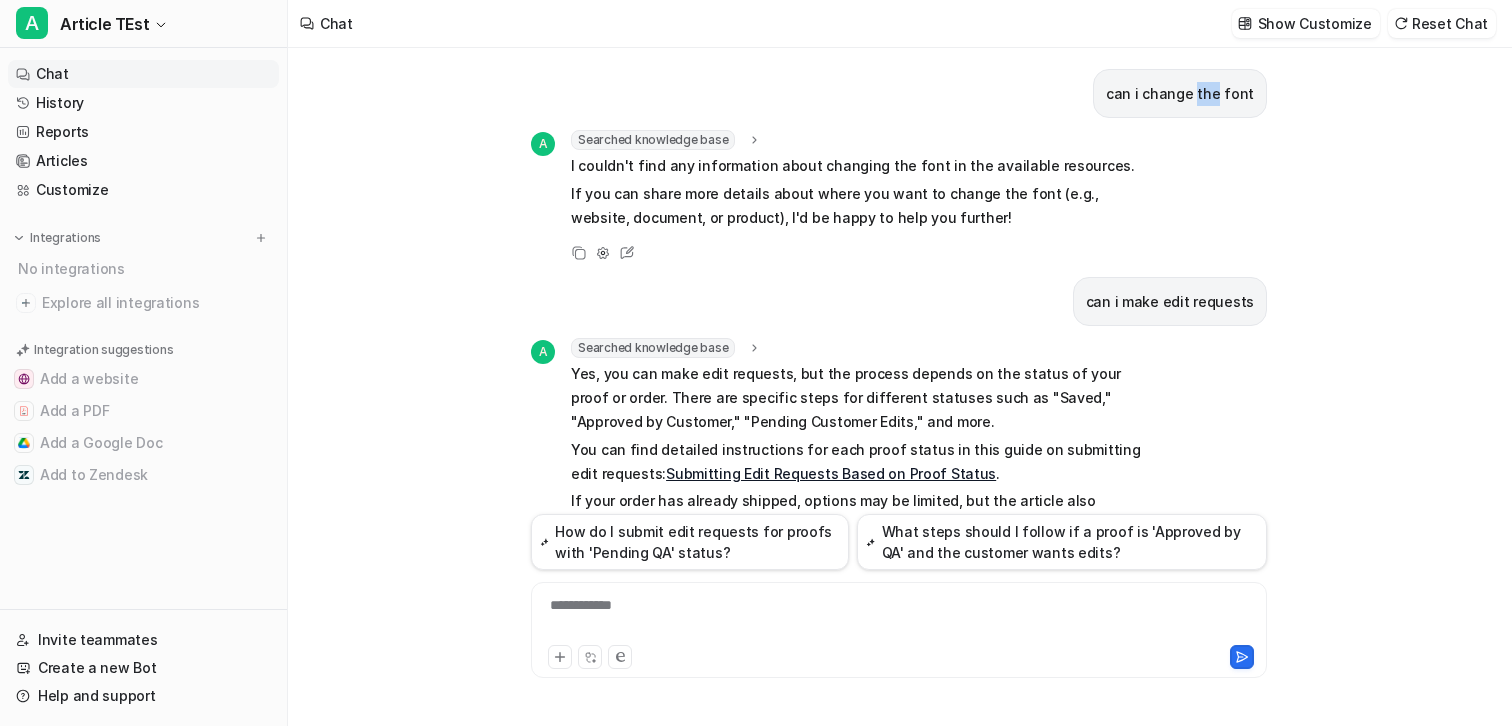 click on "can i change the font" at bounding box center (1180, 94) 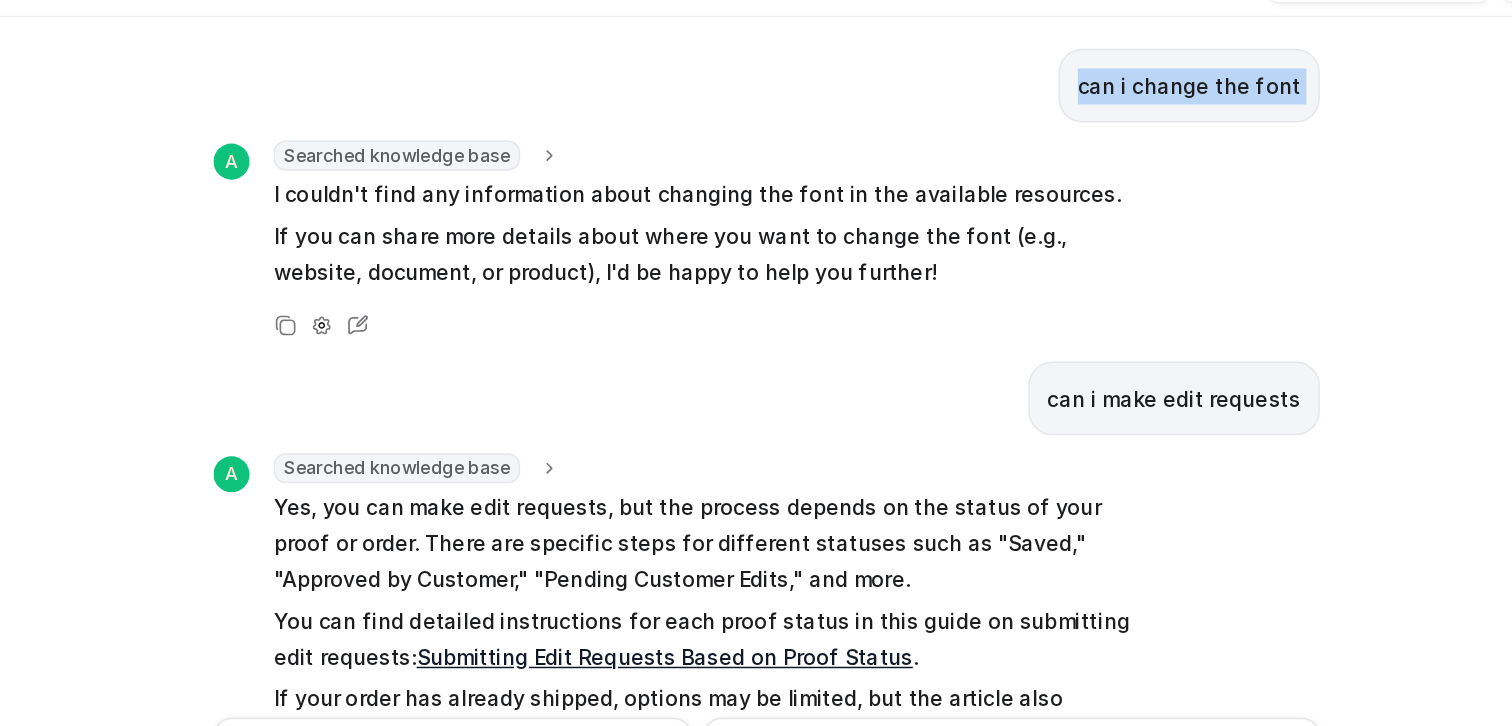 scroll, scrollTop: 0, scrollLeft: 0, axis: both 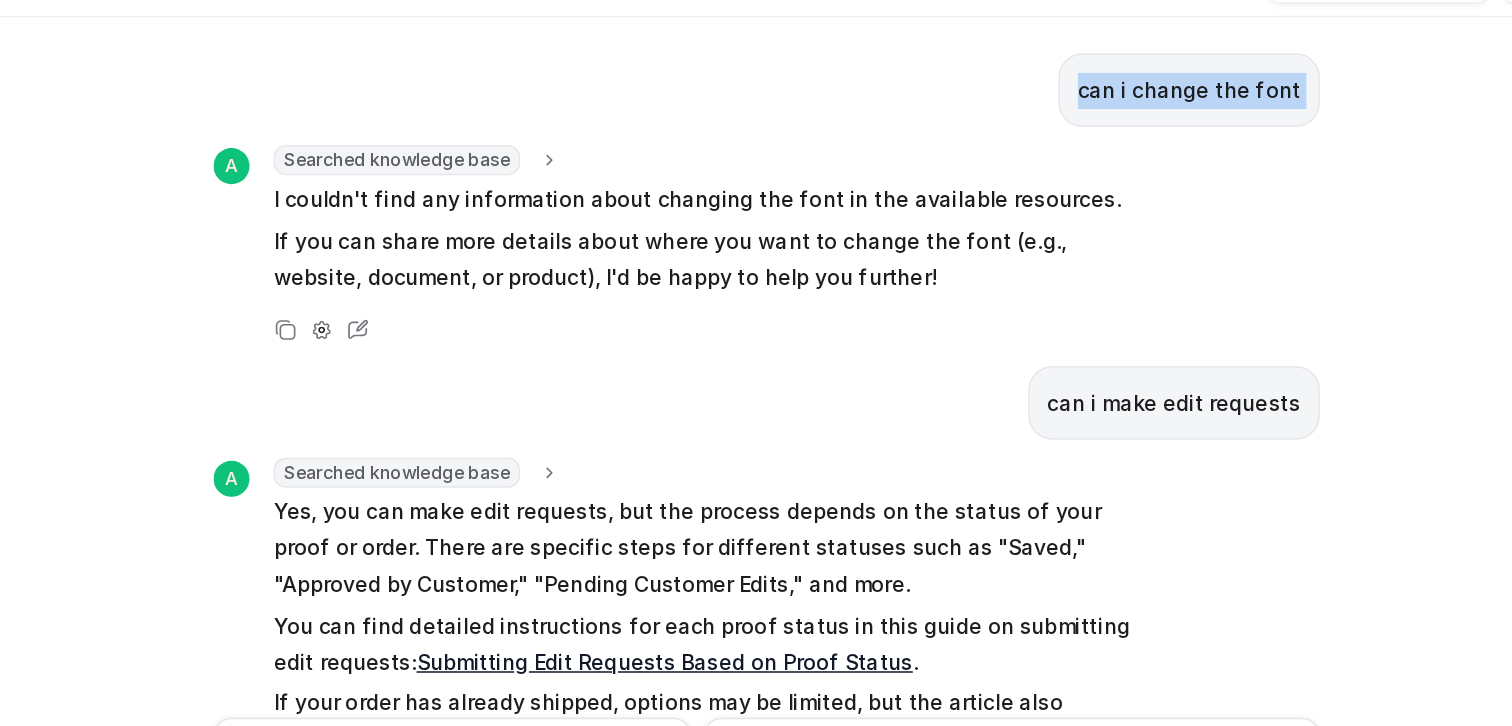 click on "can i change the font" at bounding box center (1180, 96) 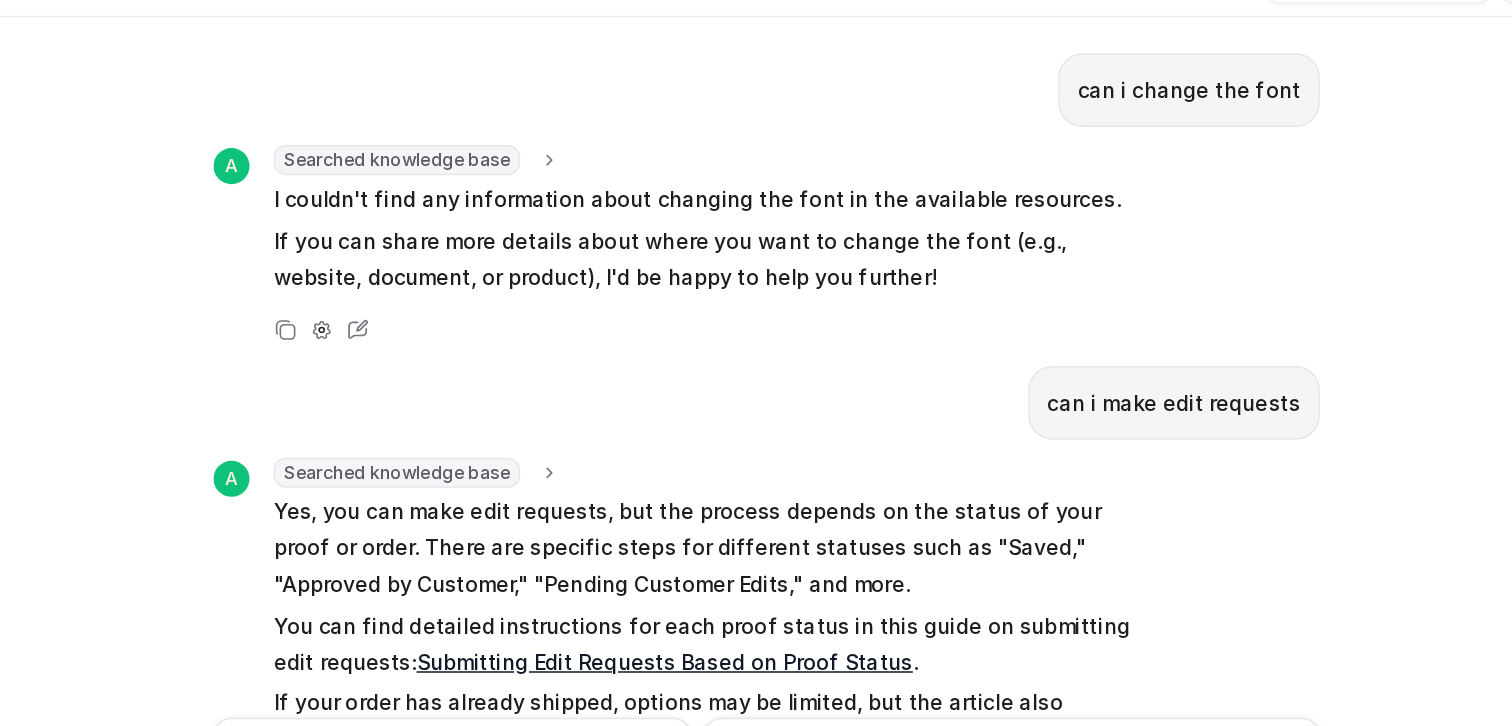 click on "can i change the font" at bounding box center [1180, 96] 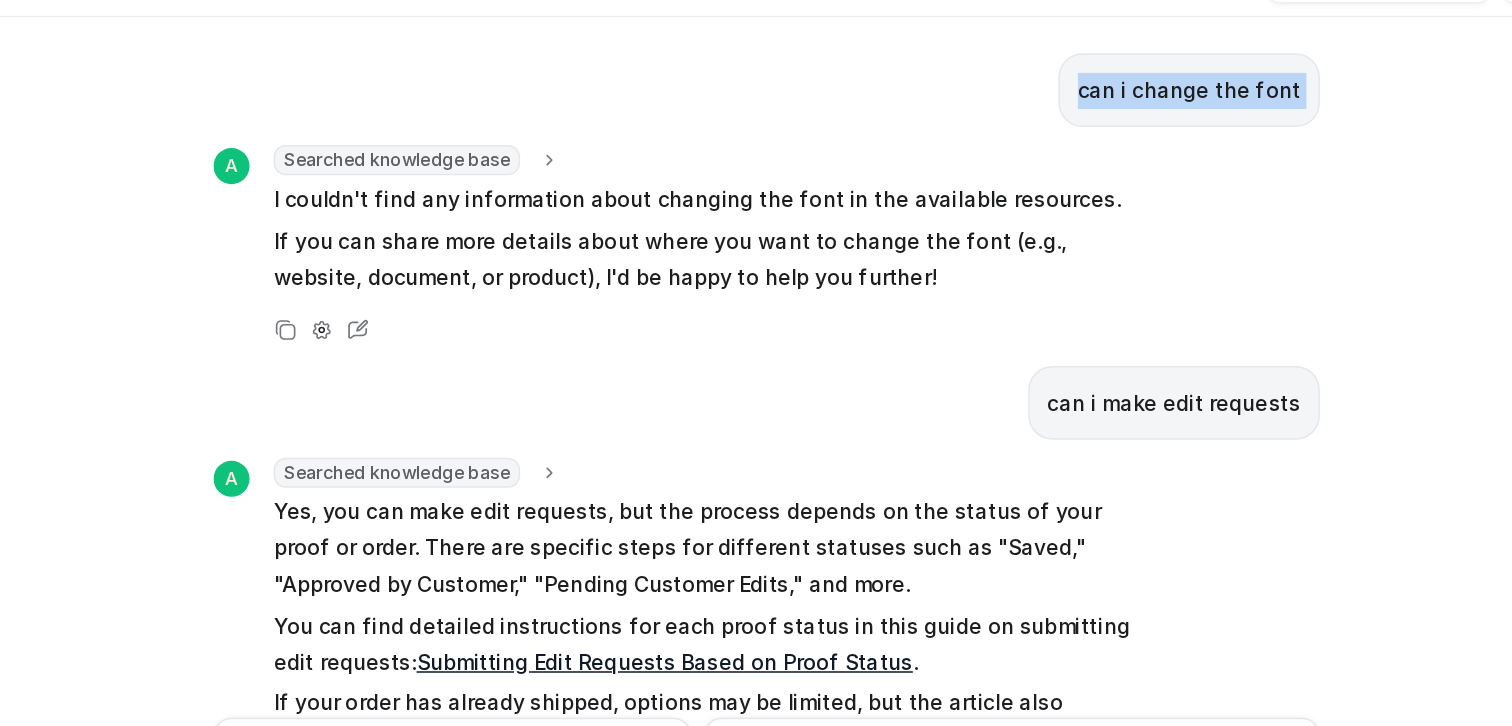 click on "can i change the font" at bounding box center (1180, 96) 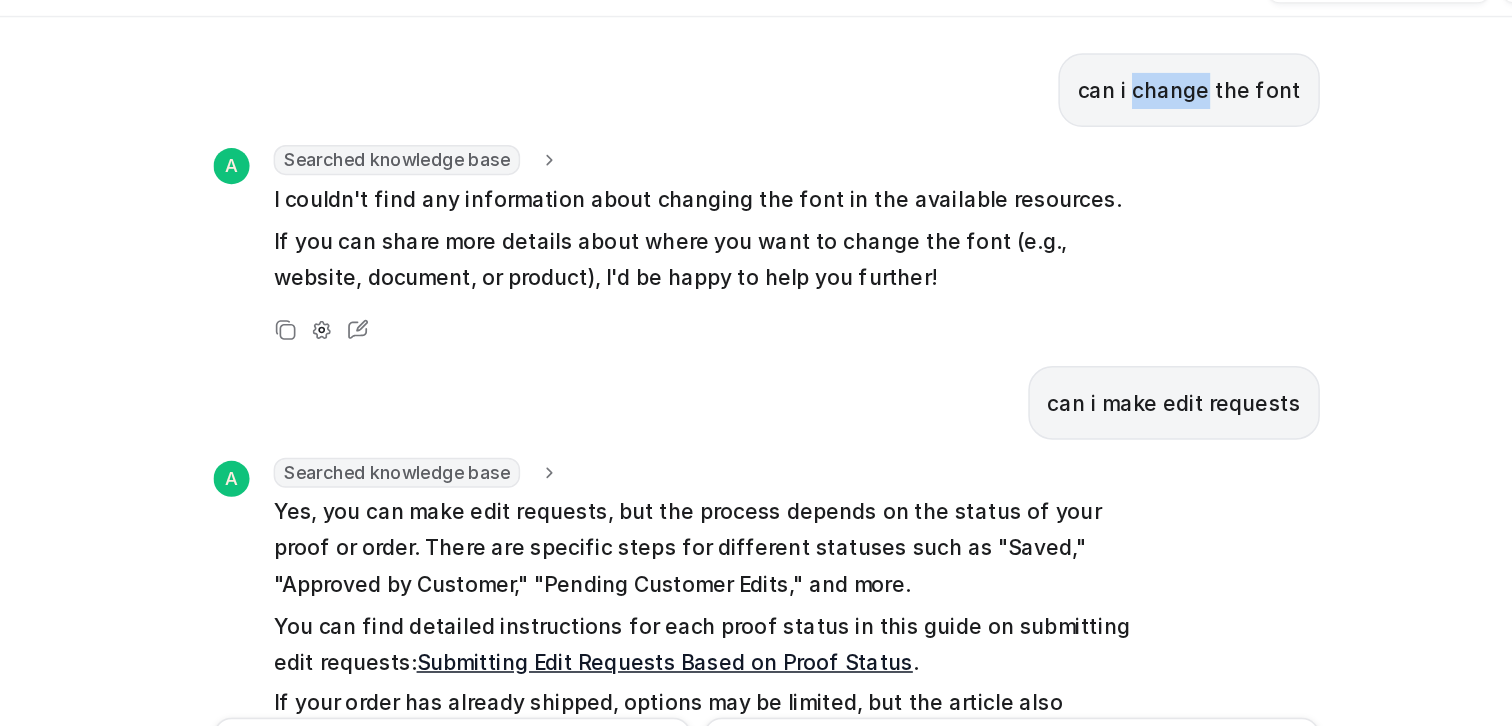 click on "can i change the font" at bounding box center (1180, 97) 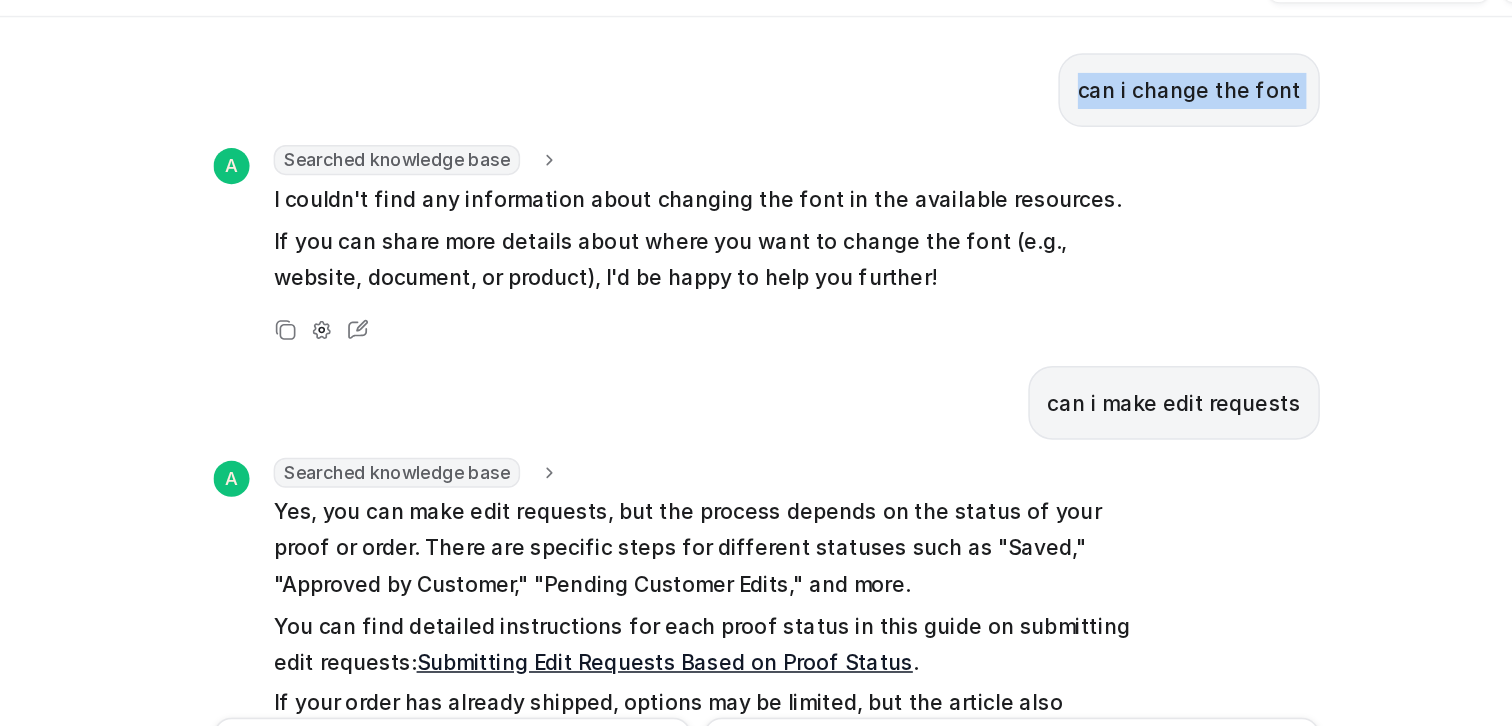 click on "can i change the font" at bounding box center (1180, 97) 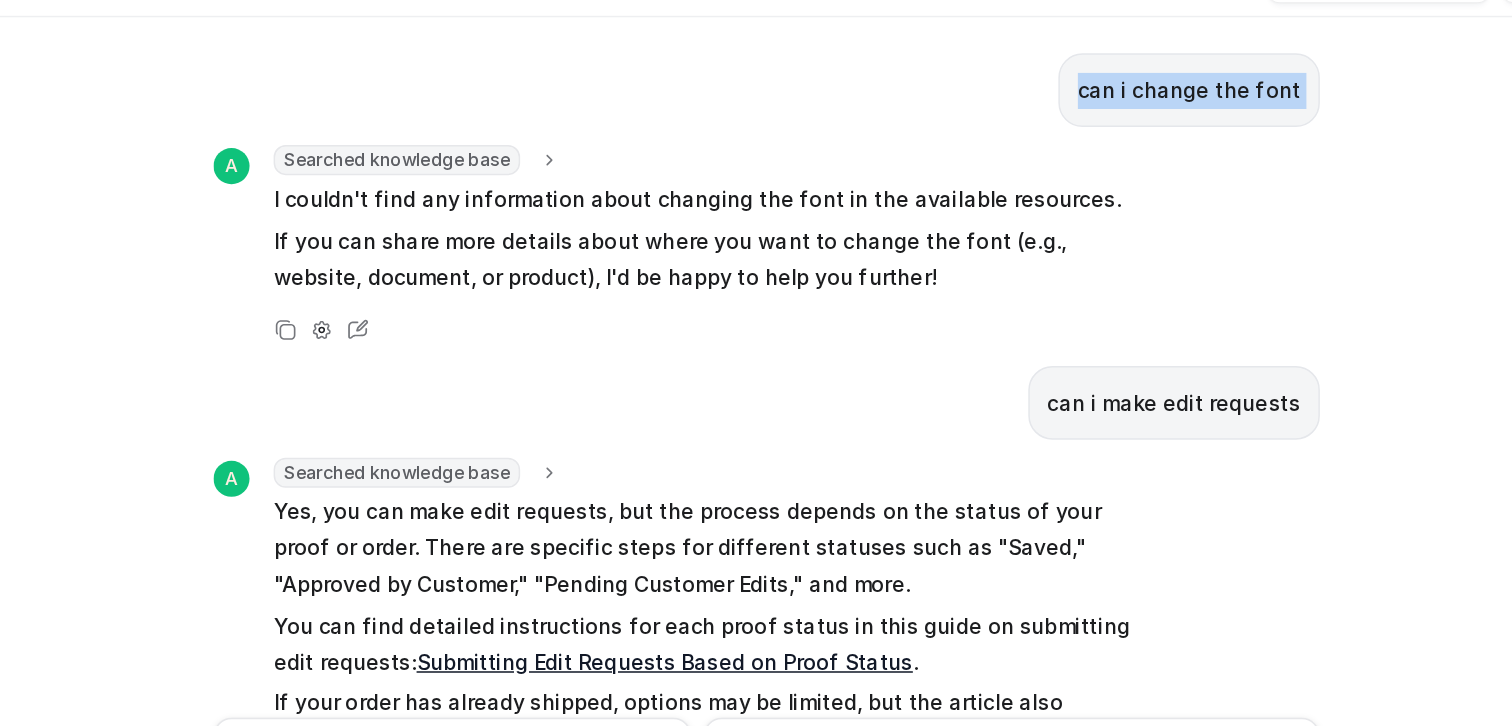 click on "can i change the font" at bounding box center [1180, 97] 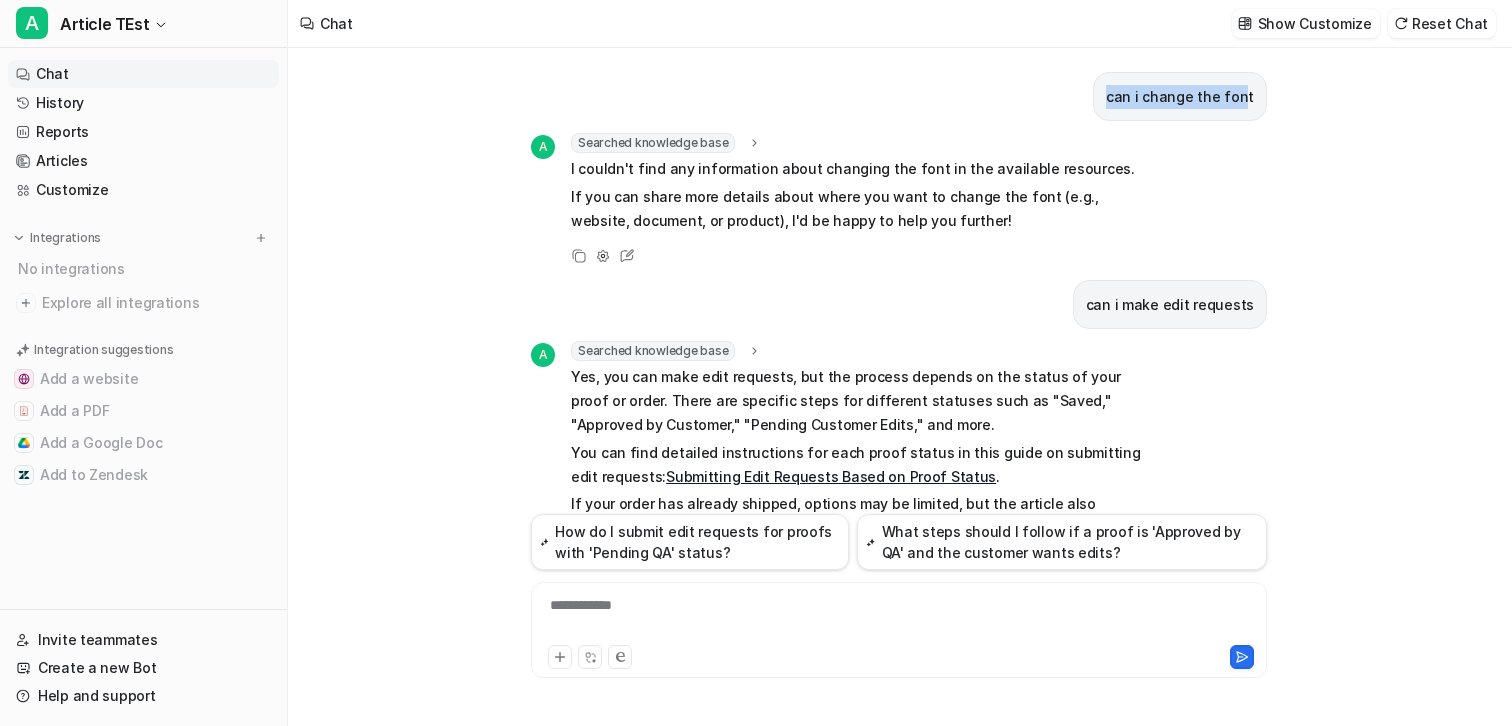 drag, startPoint x: 1120, startPoint y: 104, endPoint x: 1247, endPoint y: 102, distance: 127.01575 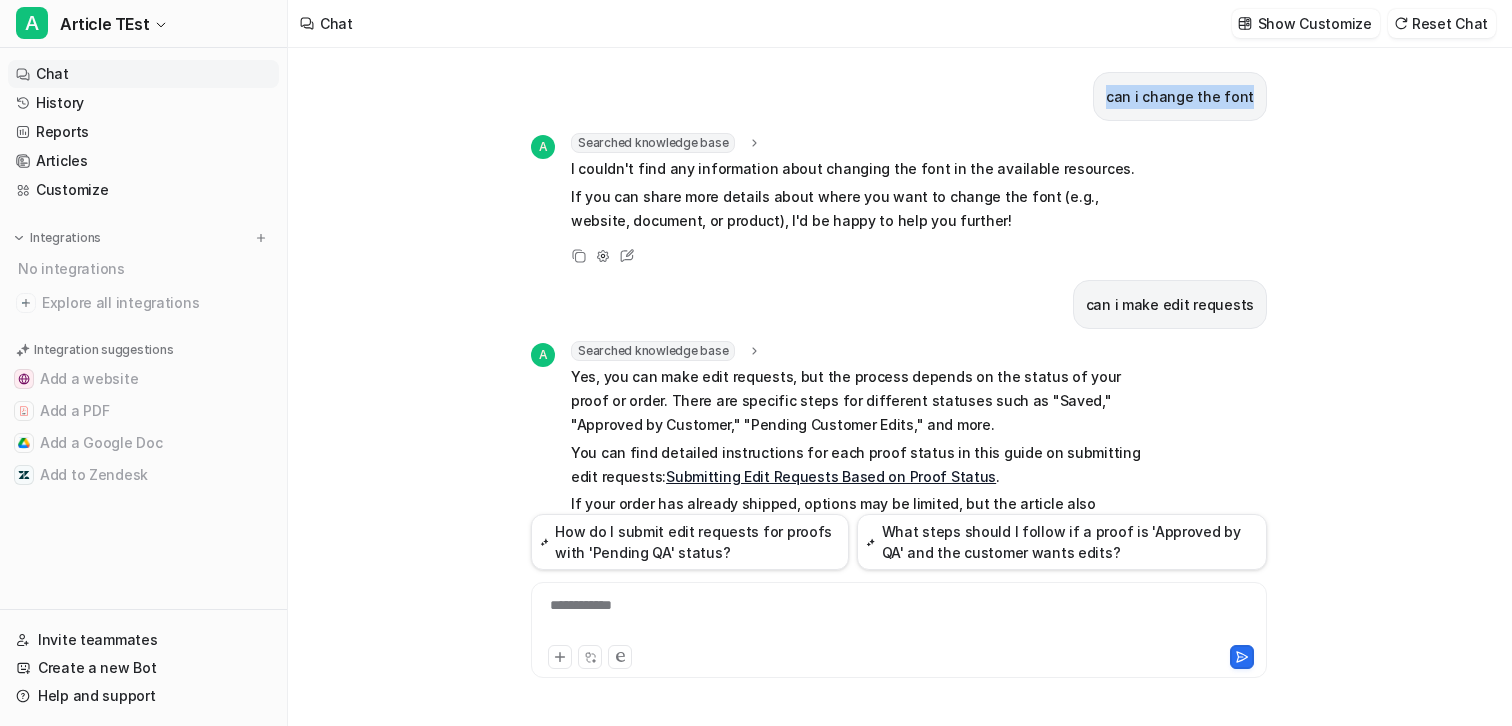 drag, startPoint x: 1254, startPoint y: 98, endPoint x: 1104, endPoint y: 106, distance: 150.21318 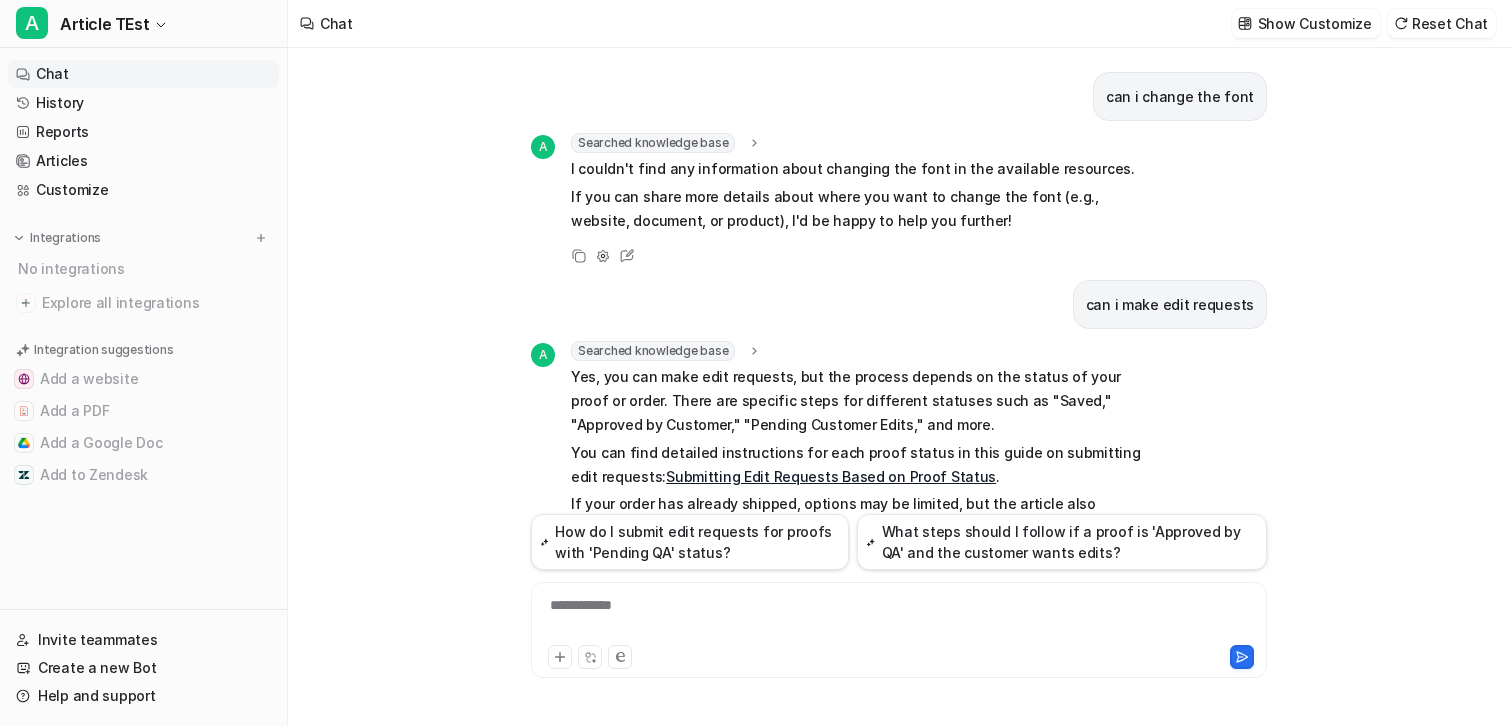 click on "Searched knowledge base search_queries : "edit requests,can I make edit requests"" at bounding box center (863, 351) 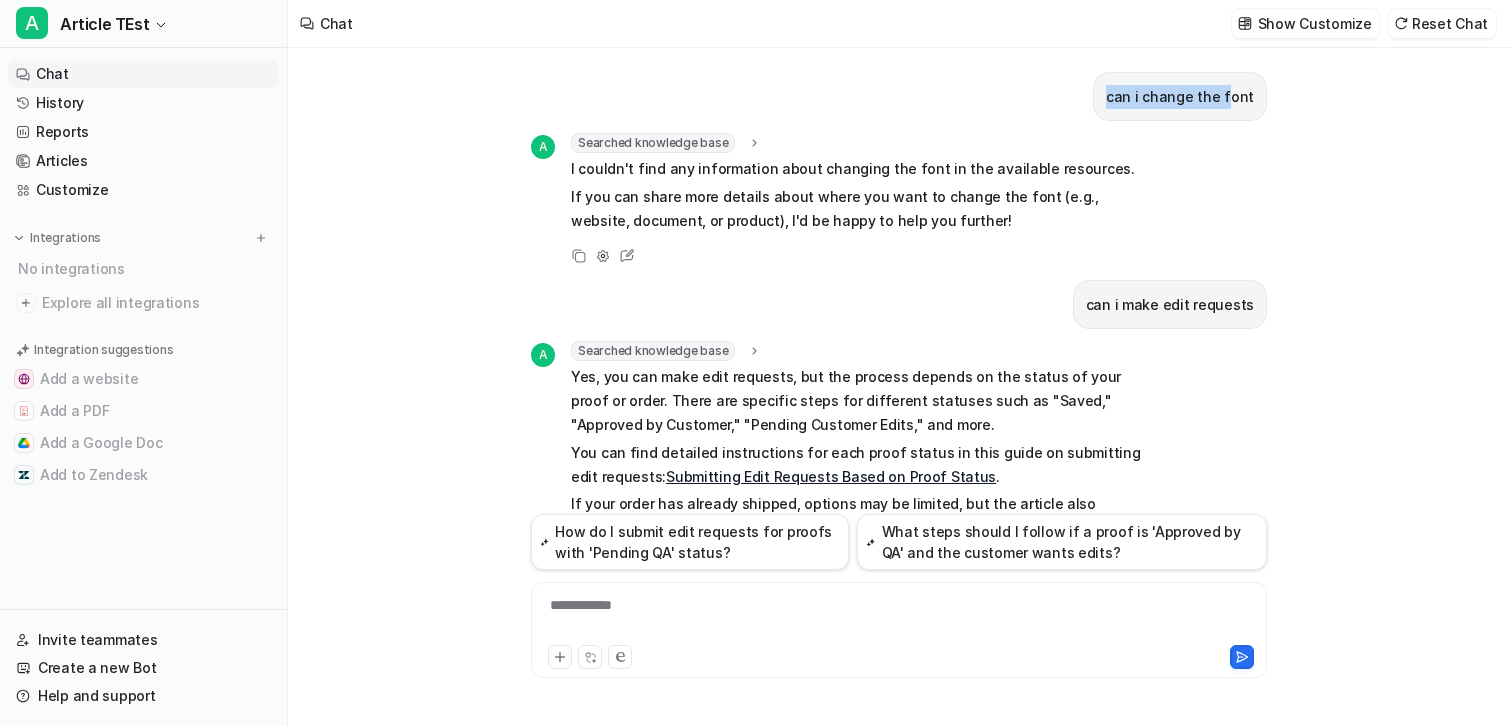 drag, startPoint x: 1116, startPoint y: 105, endPoint x: 1238, endPoint y: 105, distance: 122 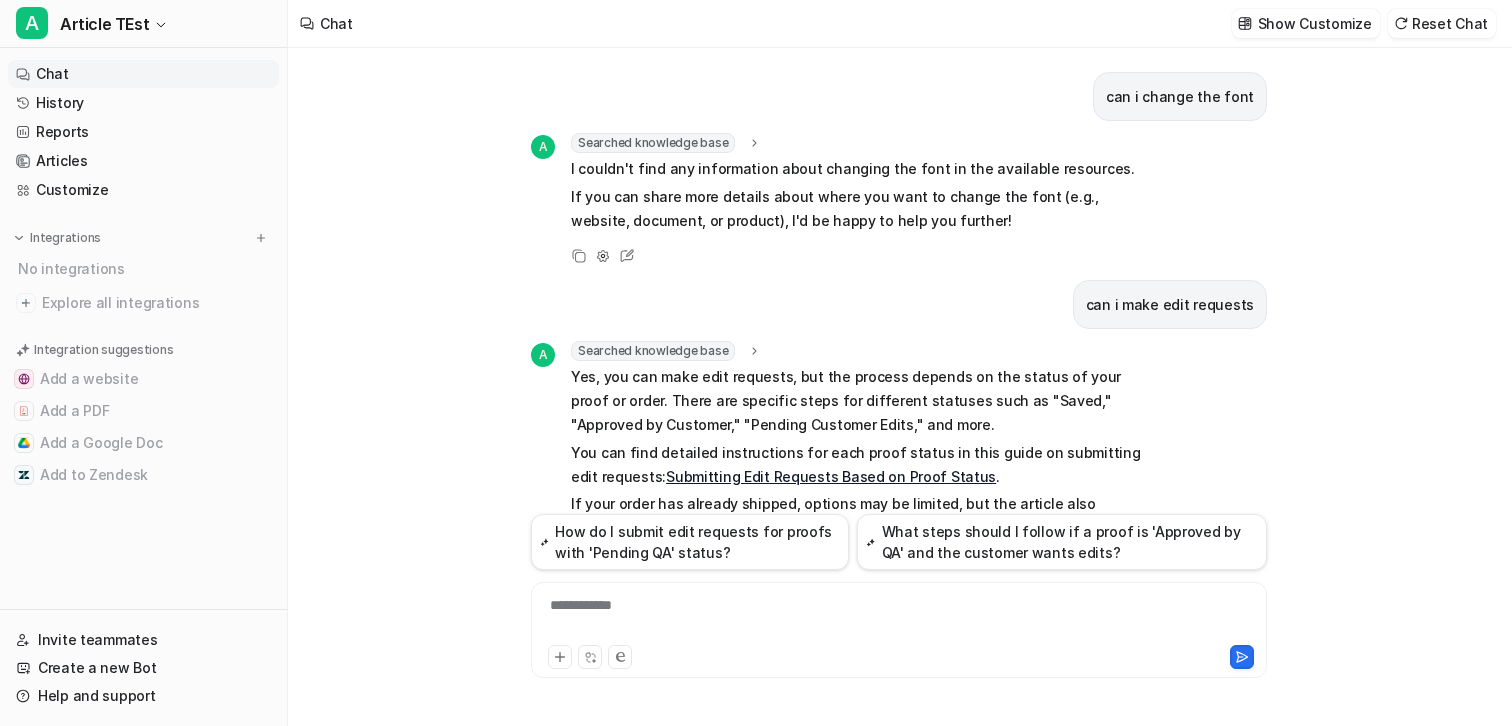 click on "can i change the font" at bounding box center (1180, 96) 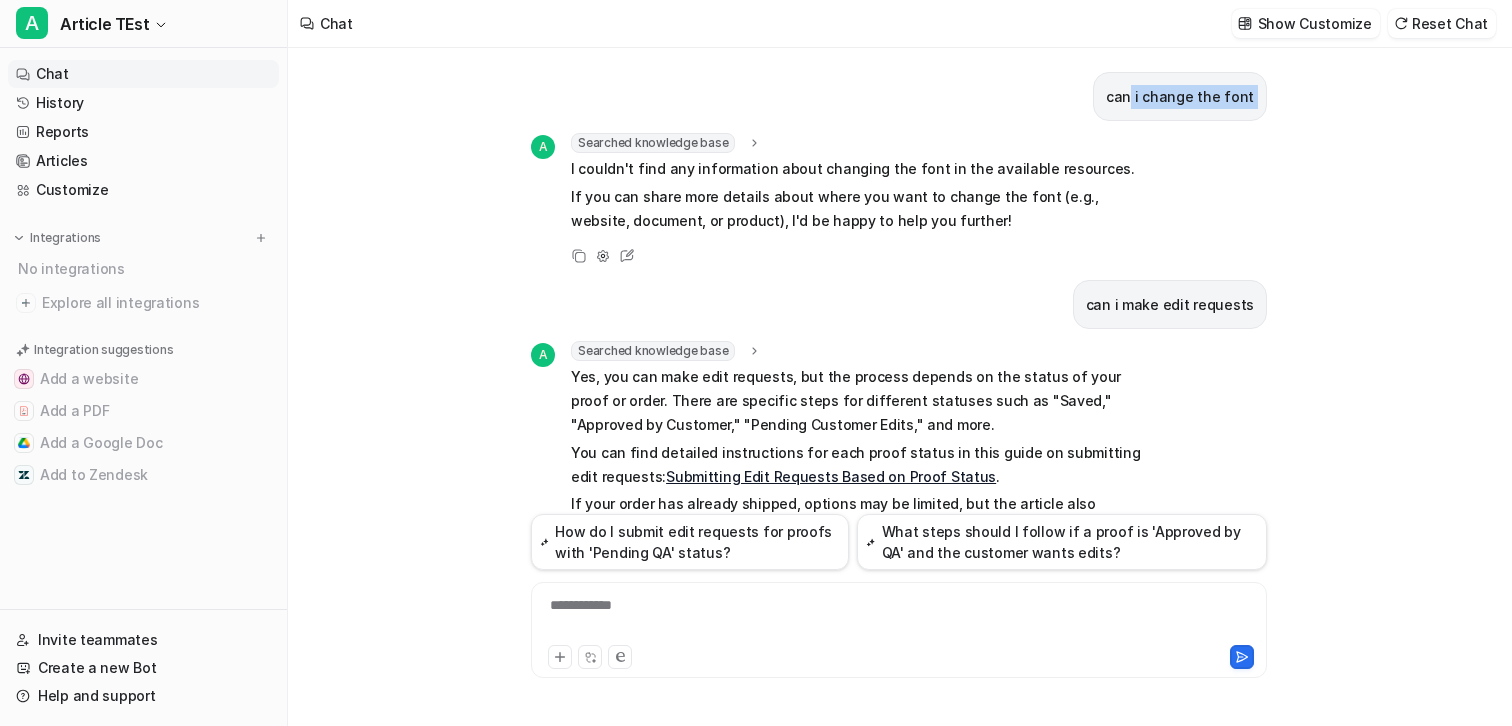 drag, startPoint x: 1254, startPoint y: 97, endPoint x: 1139, endPoint y: 97, distance: 115 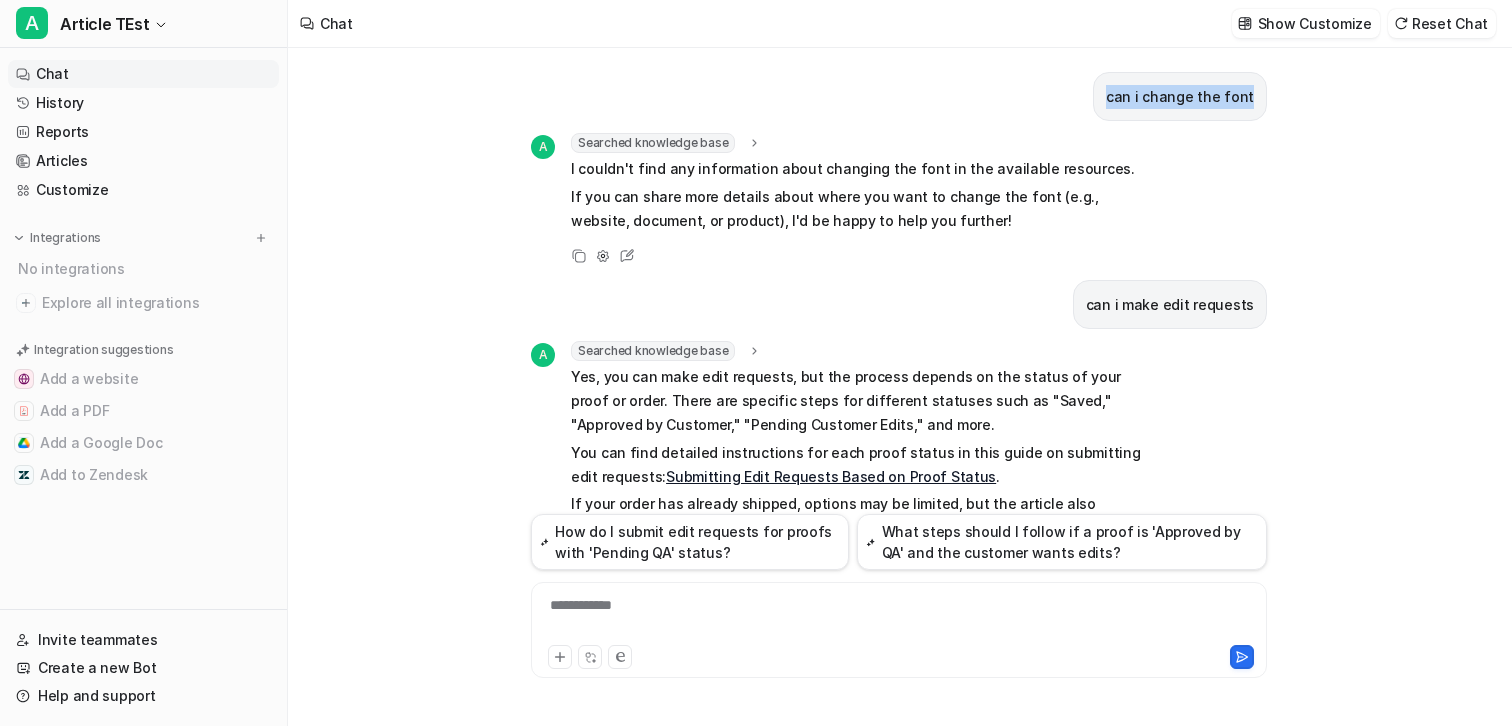 drag, startPoint x: 1112, startPoint y: 97, endPoint x: 1271, endPoint y: 96, distance: 159.00314 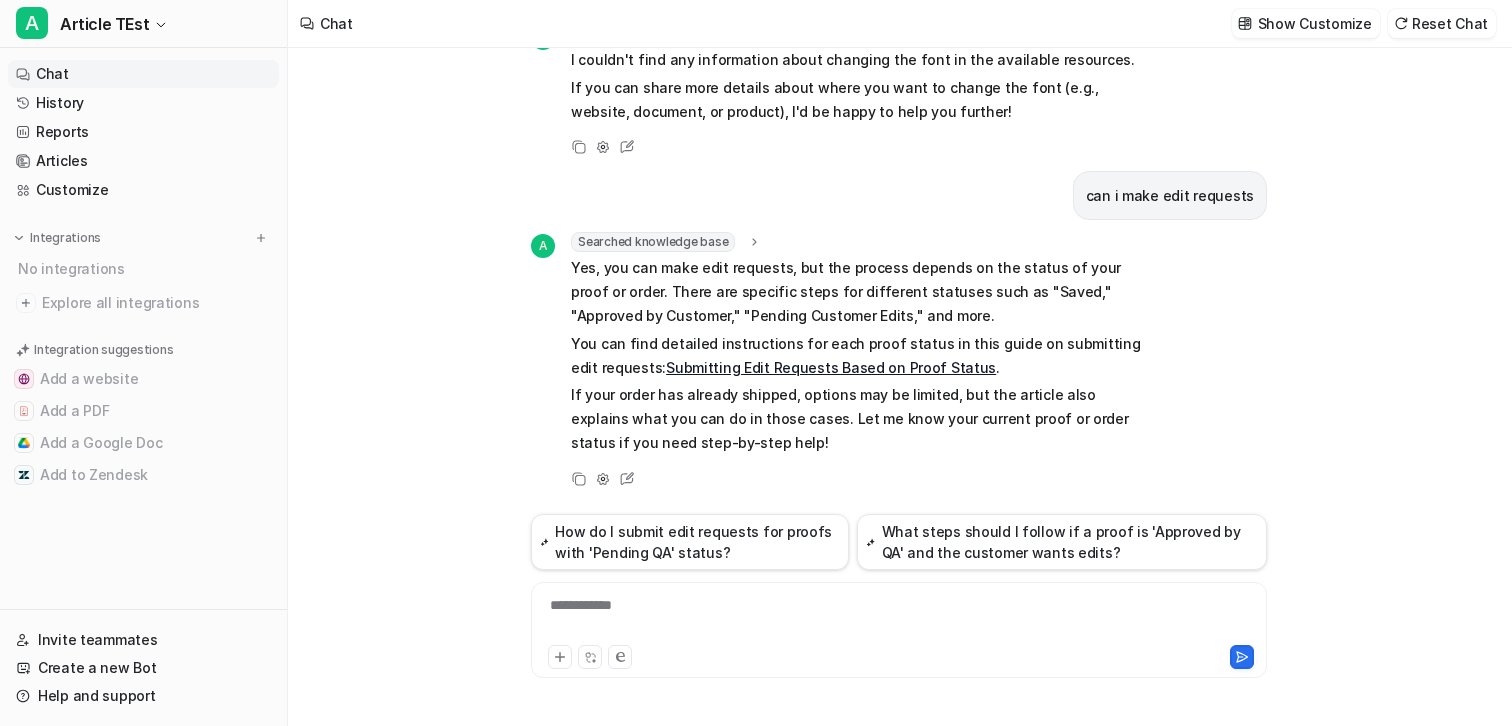 scroll, scrollTop: 0, scrollLeft: 0, axis: both 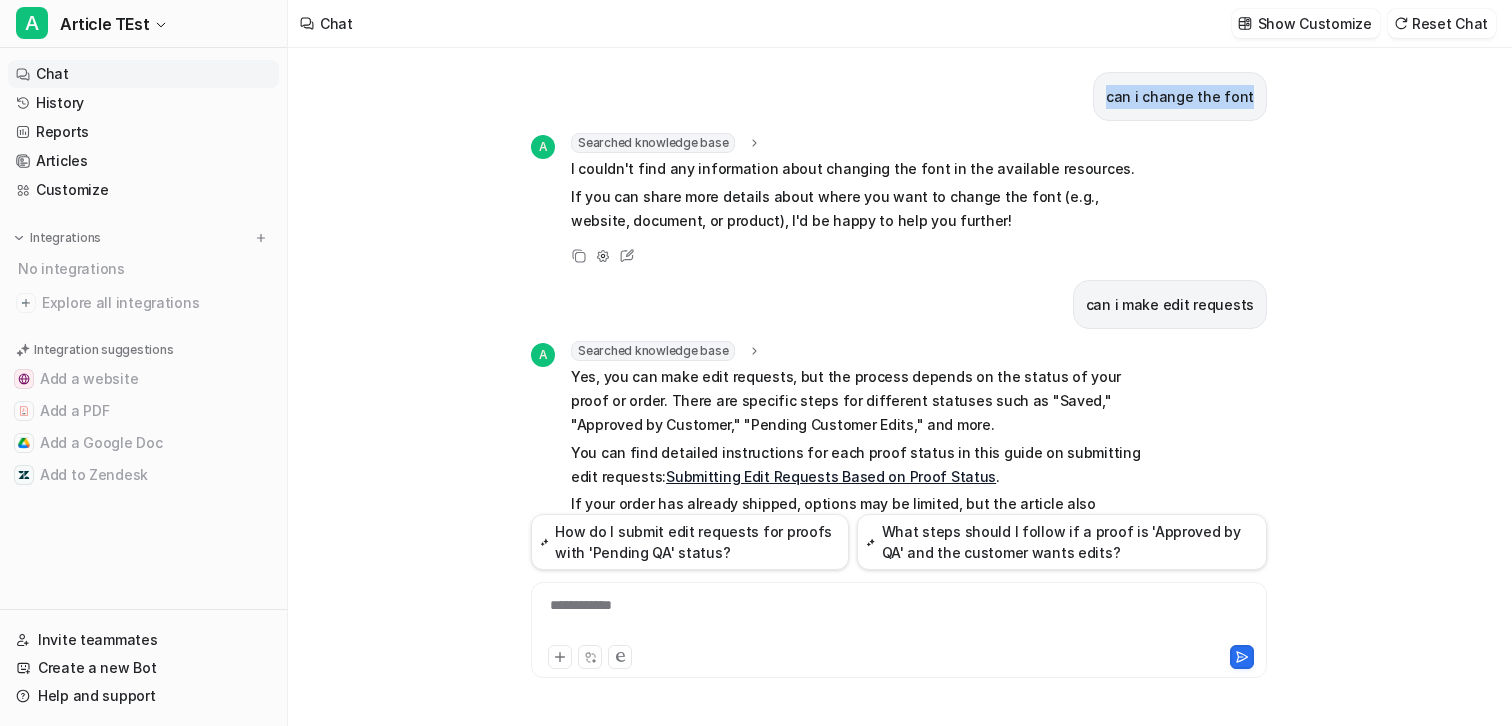 drag, startPoint x: 1118, startPoint y: 94, endPoint x: 1267, endPoint y: 94, distance: 149 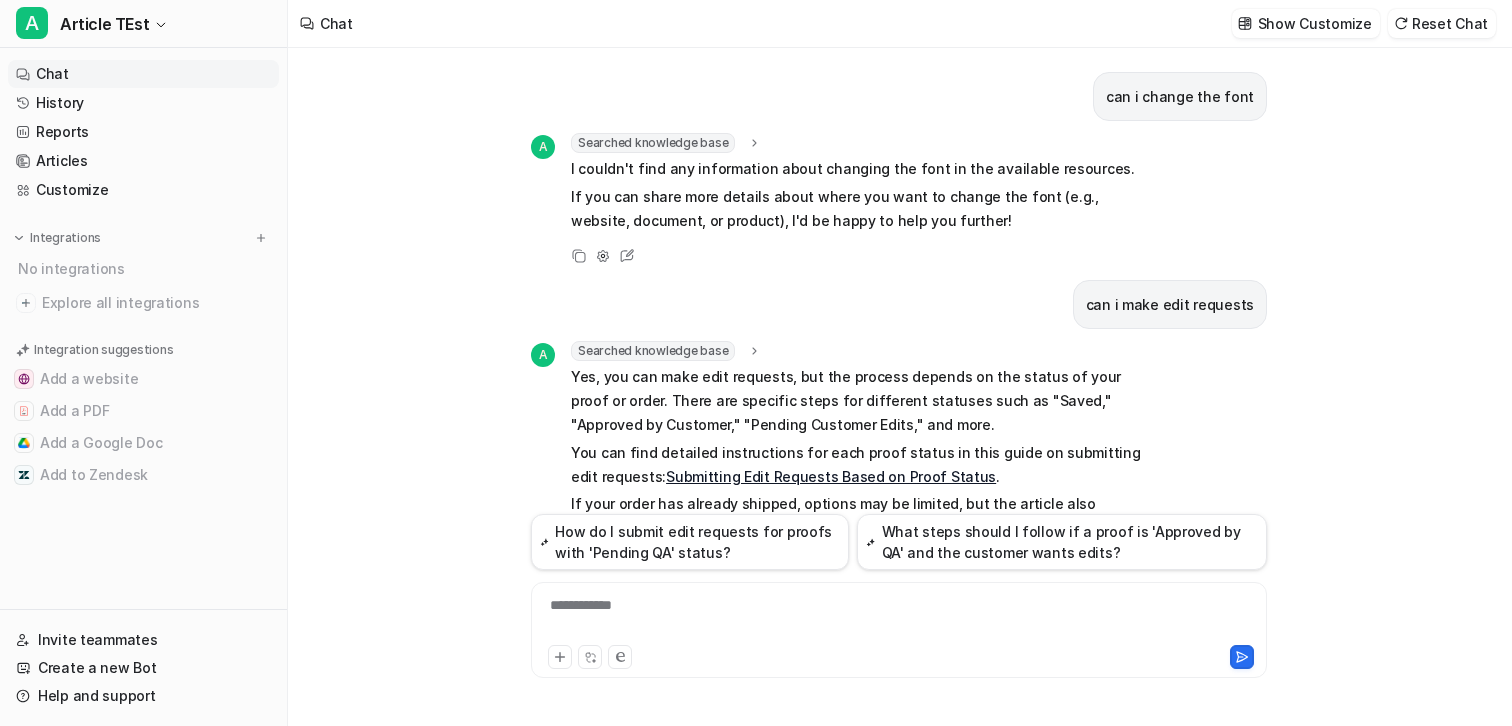 click on "can i change the font" at bounding box center [1180, 96] 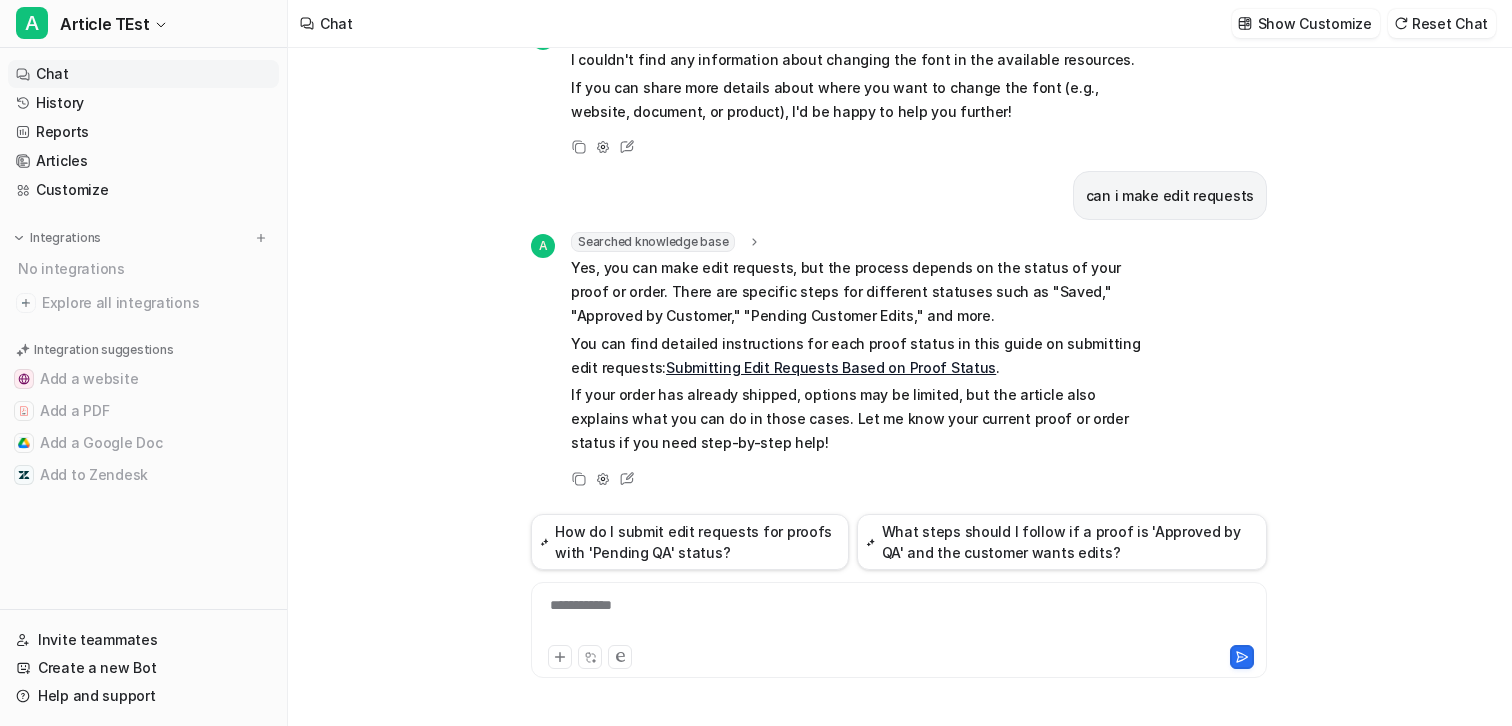 scroll, scrollTop: 0, scrollLeft: 0, axis: both 